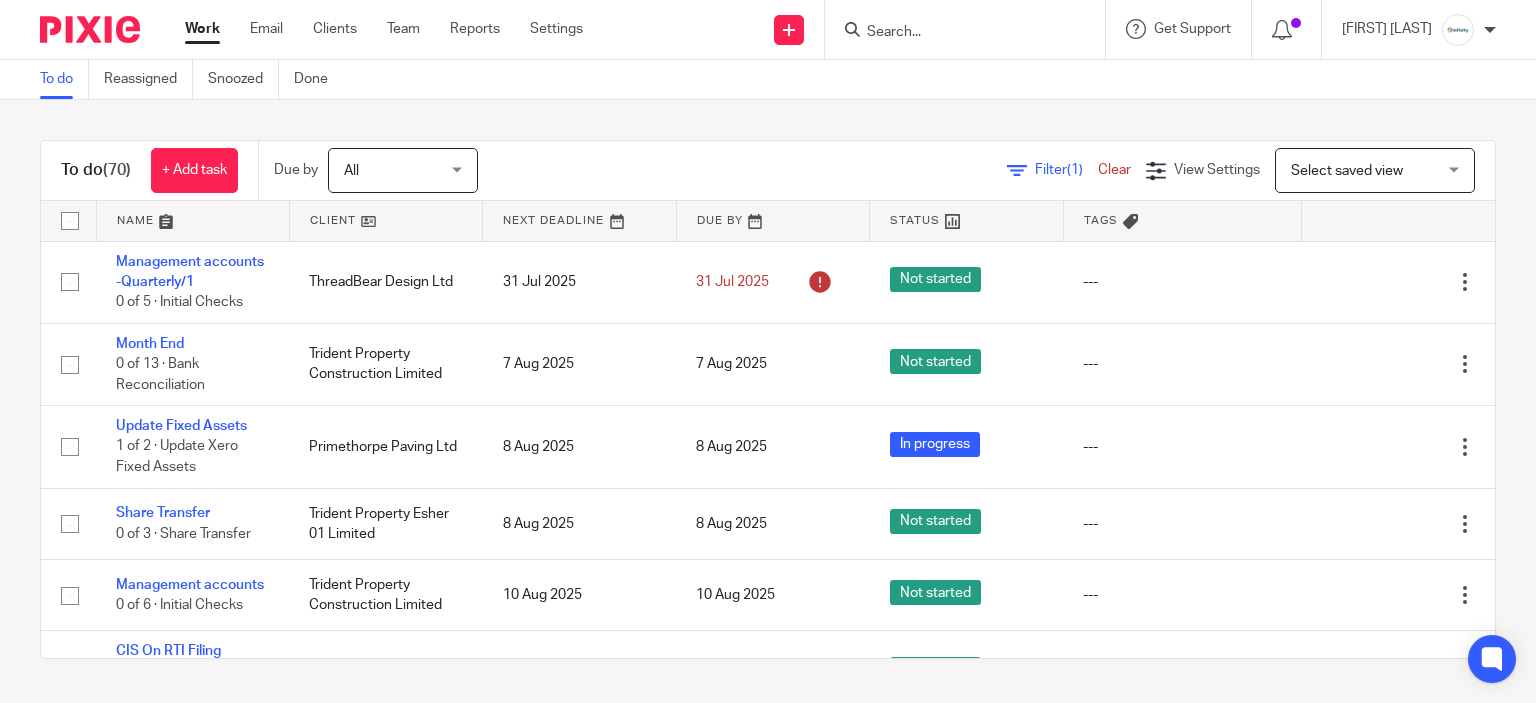 click at bounding box center [955, 33] 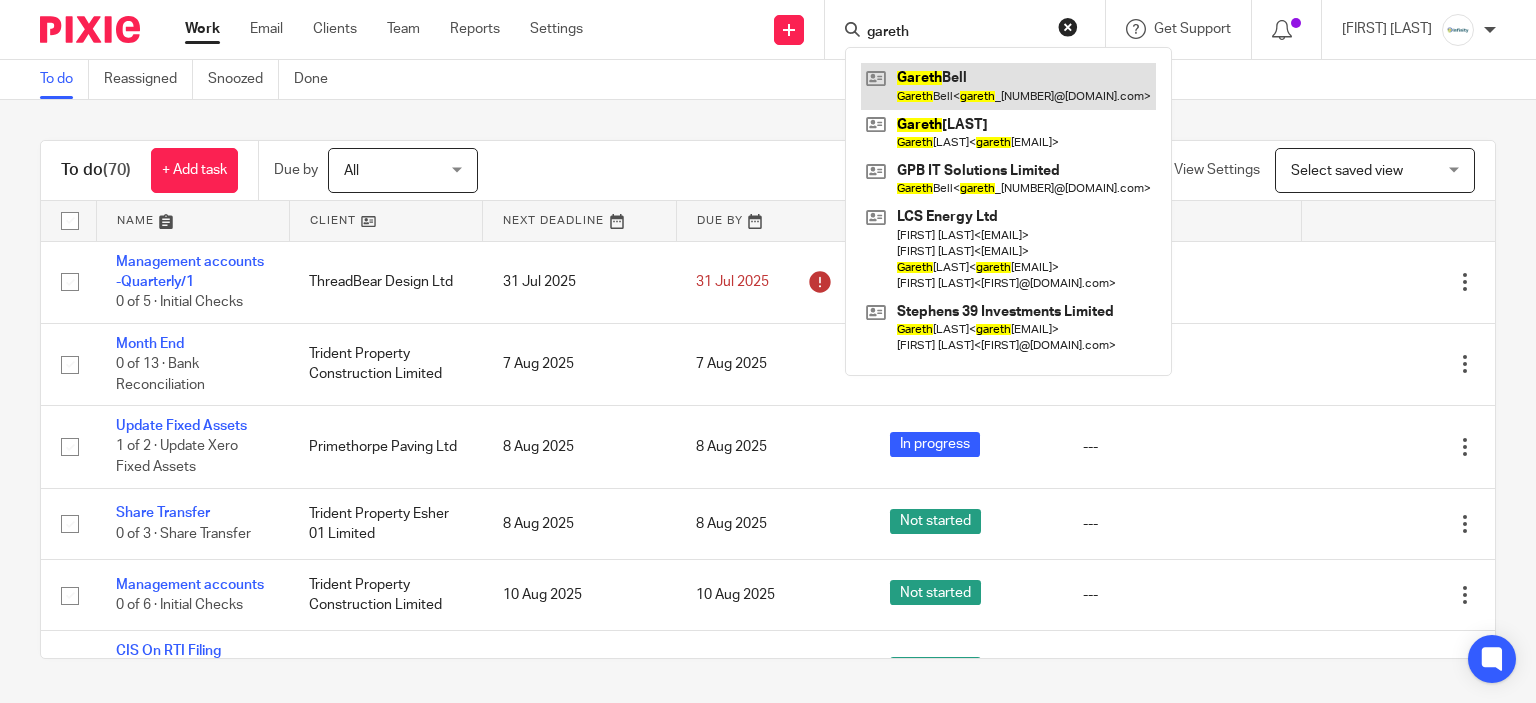 type on "gareth" 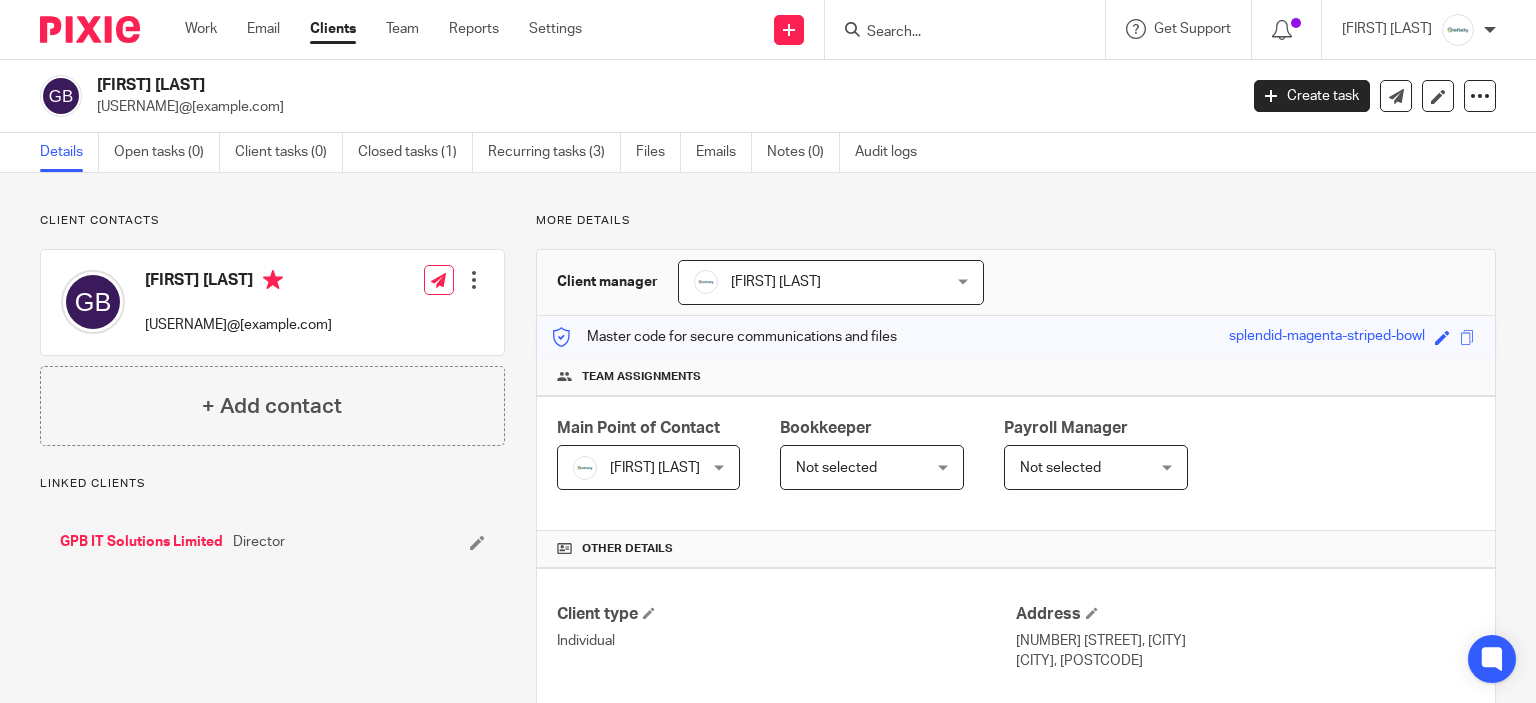 scroll, scrollTop: 0, scrollLeft: 0, axis: both 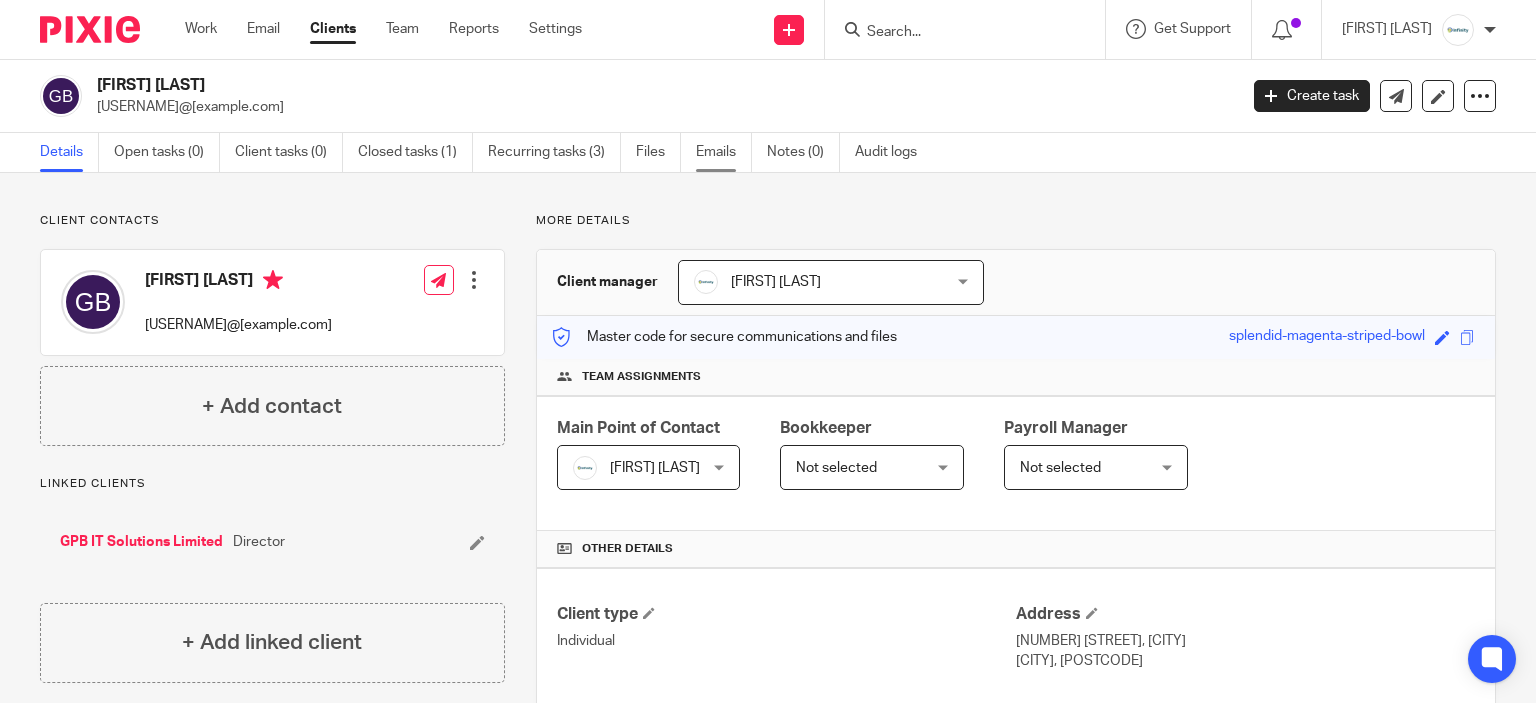 click on "Emails" at bounding box center (724, 152) 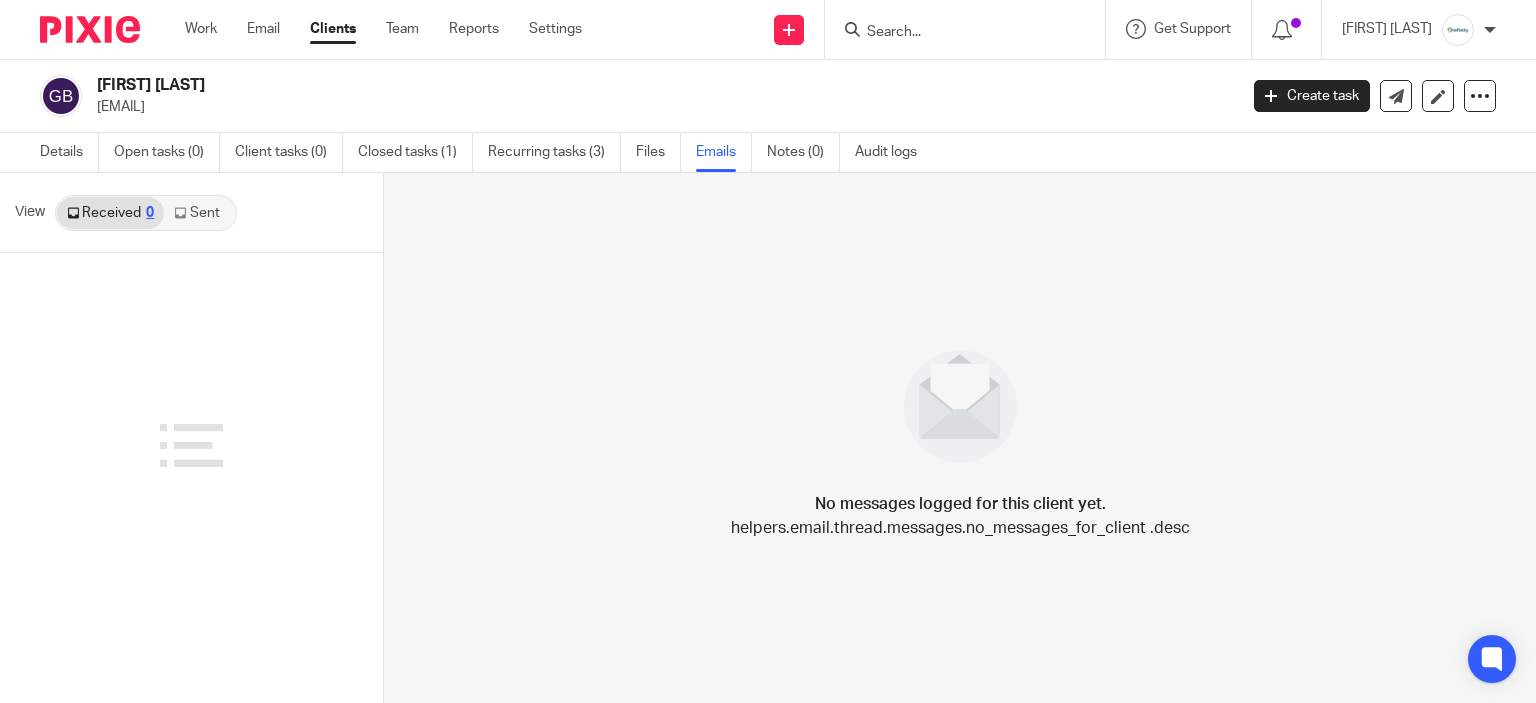 scroll, scrollTop: 0, scrollLeft: 0, axis: both 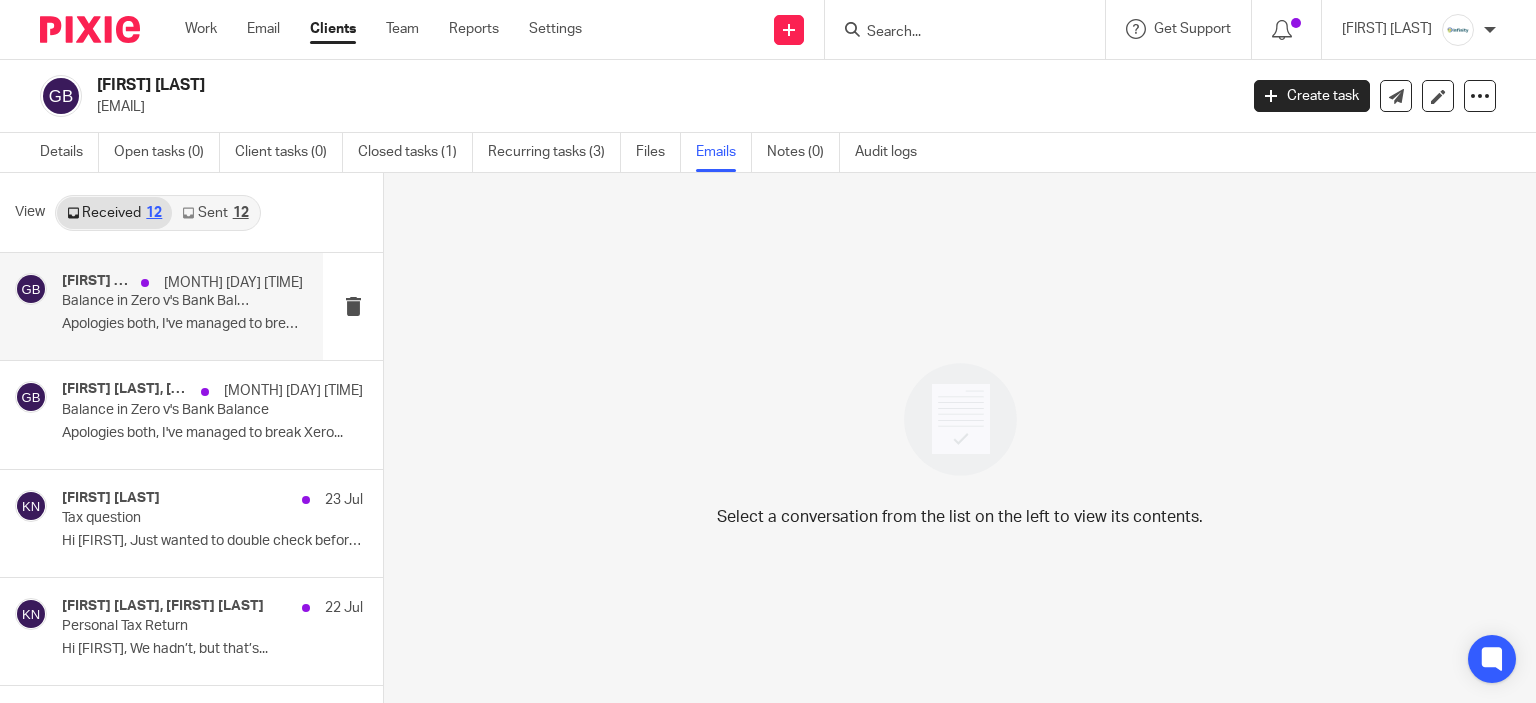 click on "Apologies both,     I've managed to break Xero..." at bounding box center [182, 324] 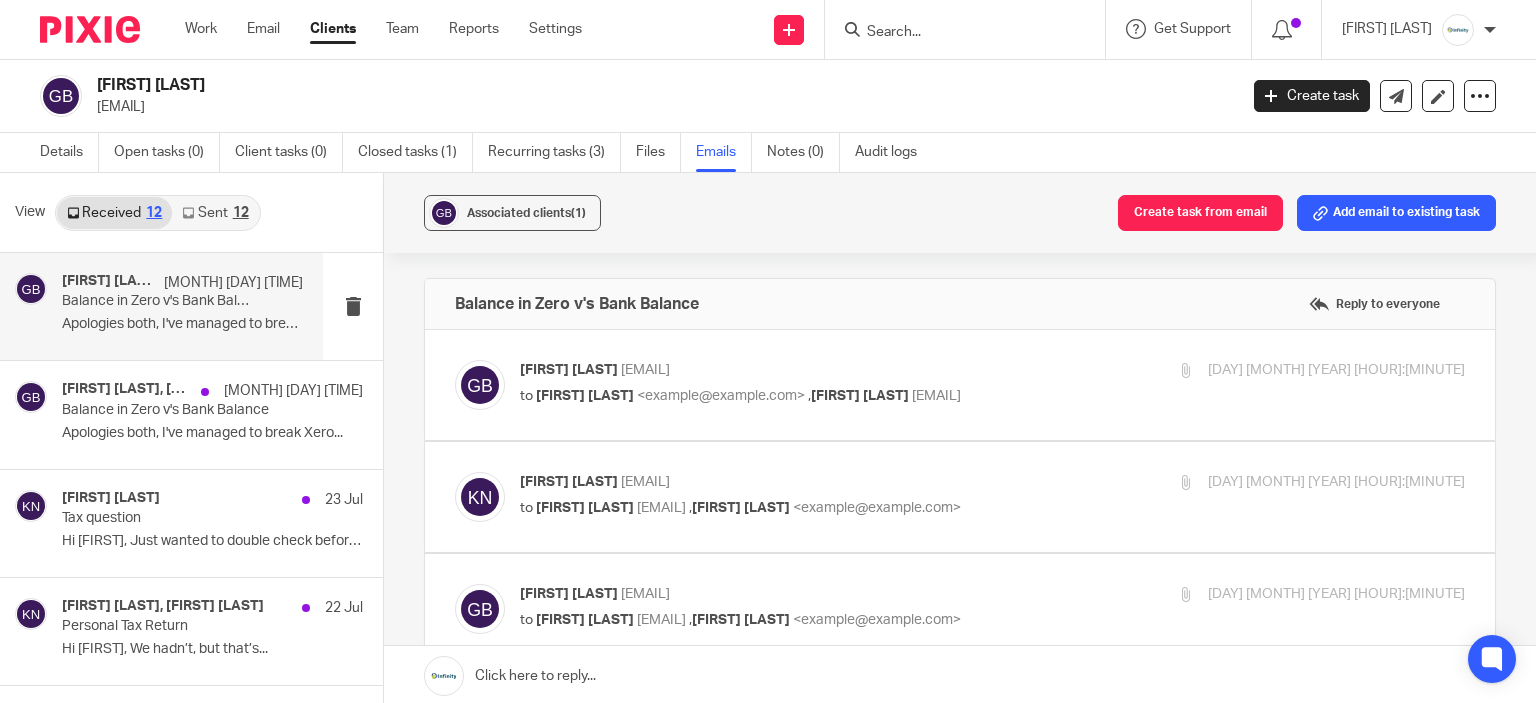 scroll, scrollTop: 0, scrollLeft: 0, axis: both 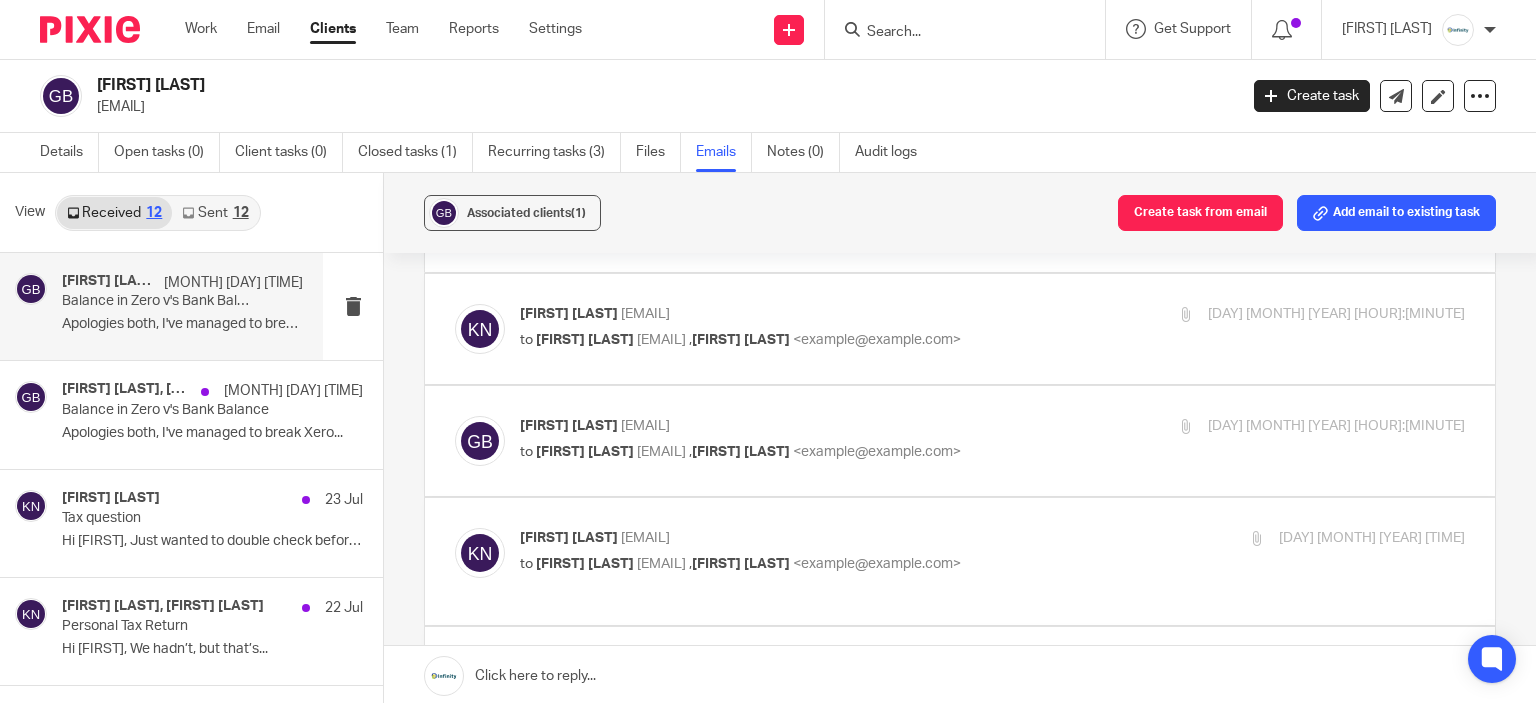 click on "Karl Newman
<karl@infinity-accounting.co.uk>" at bounding box center [835, 314] 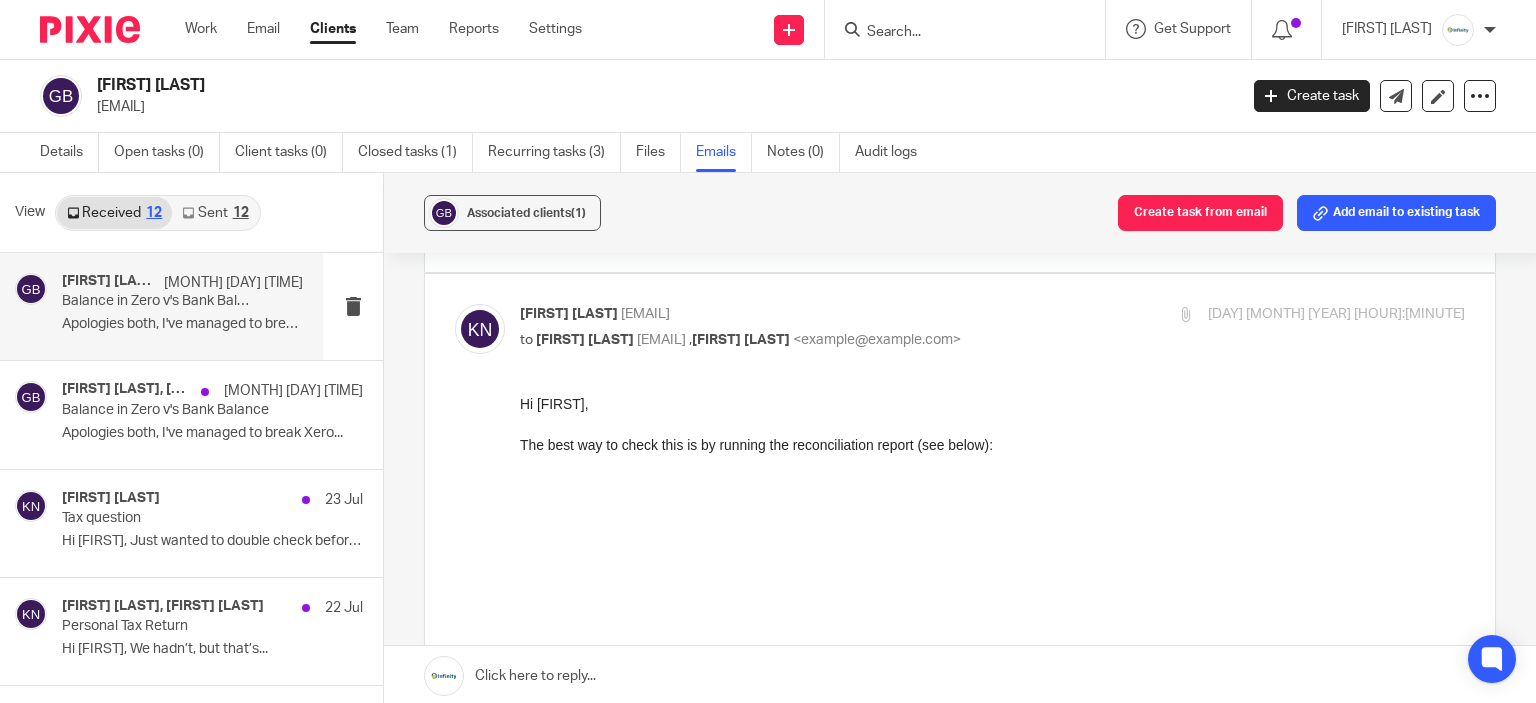scroll, scrollTop: 0, scrollLeft: 0, axis: both 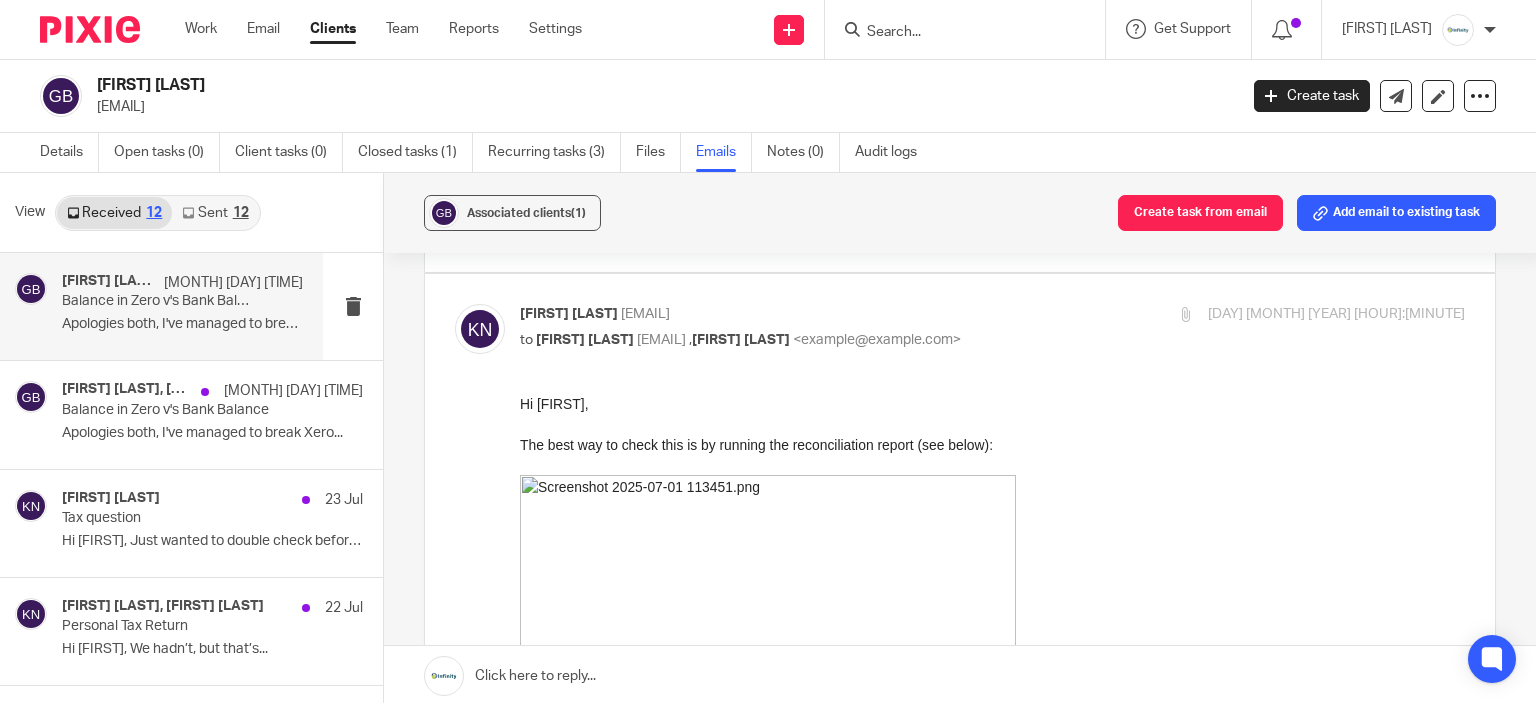 click on "Karl Newman
<karl@infinity-accounting.co.uk>" at bounding box center (835, 314) 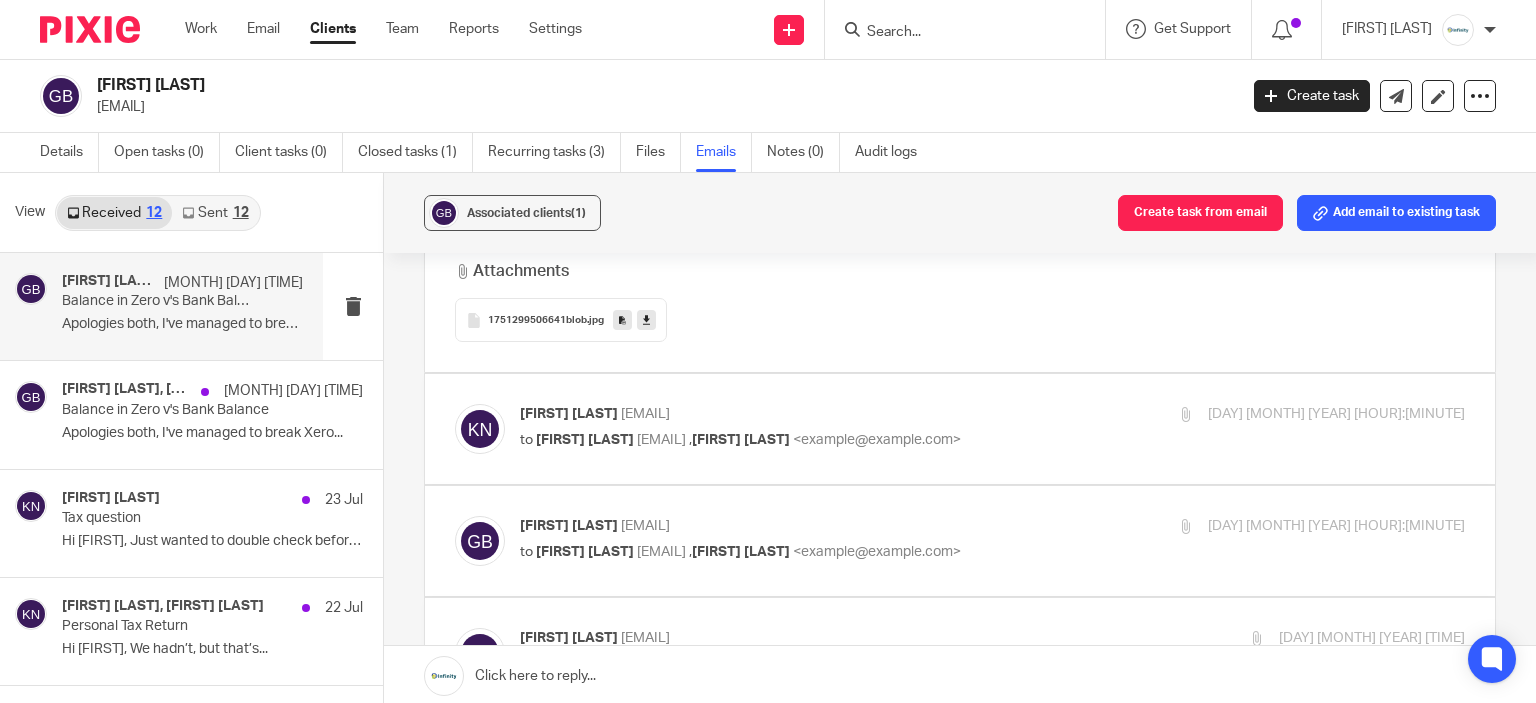 scroll, scrollTop: 900, scrollLeft: 0, axis: vertical 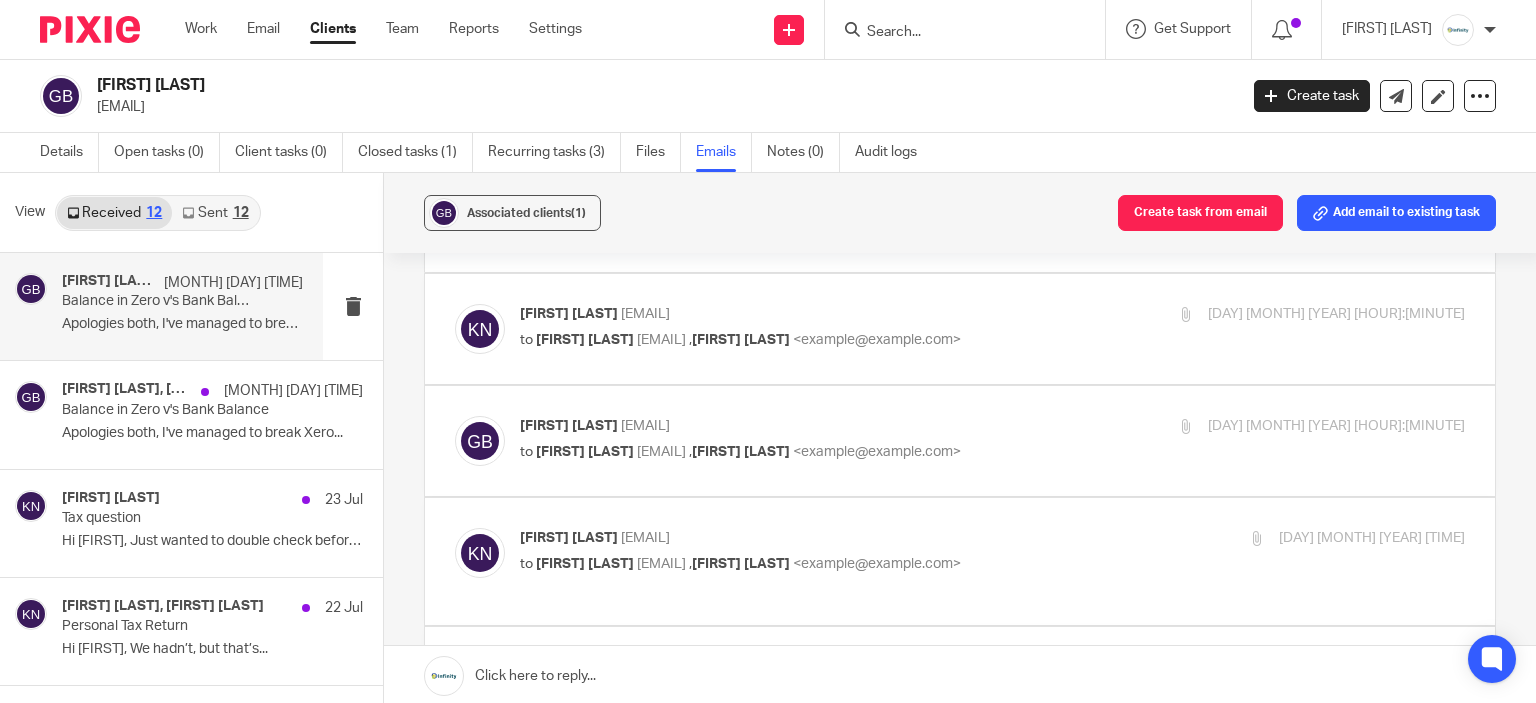 click on "Karl Newman
<karl@infinity-accounting.co.uk>   to
Gareth Bell
<gareth_bell21@yahoo.co.uk>   ,
Imogen Jarvis
<imogen@infinity-accounting.co.uk>       1 Jul 2025 11:37am" at bounding box center [992, 329] 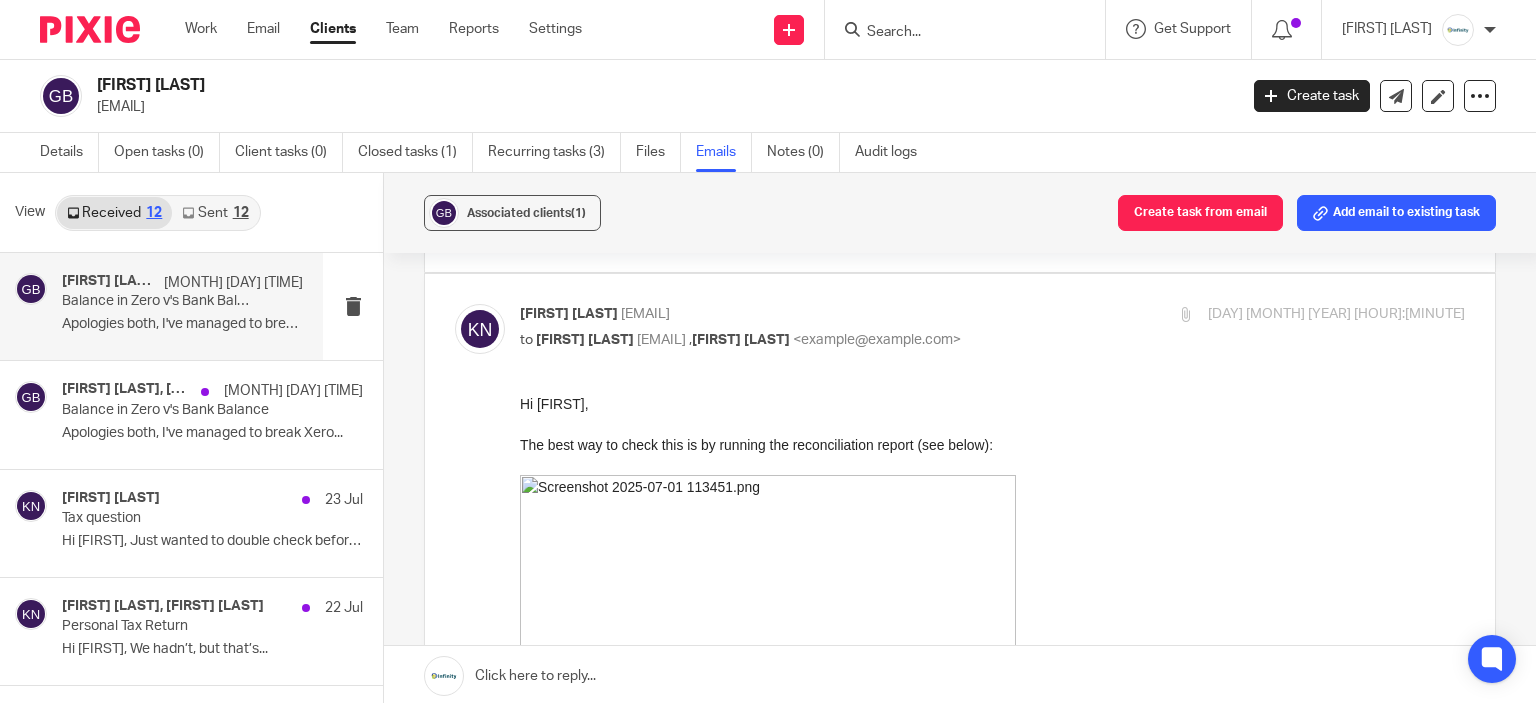 scroll, scrollTop: 0, scrollLeft: 0, axis: both 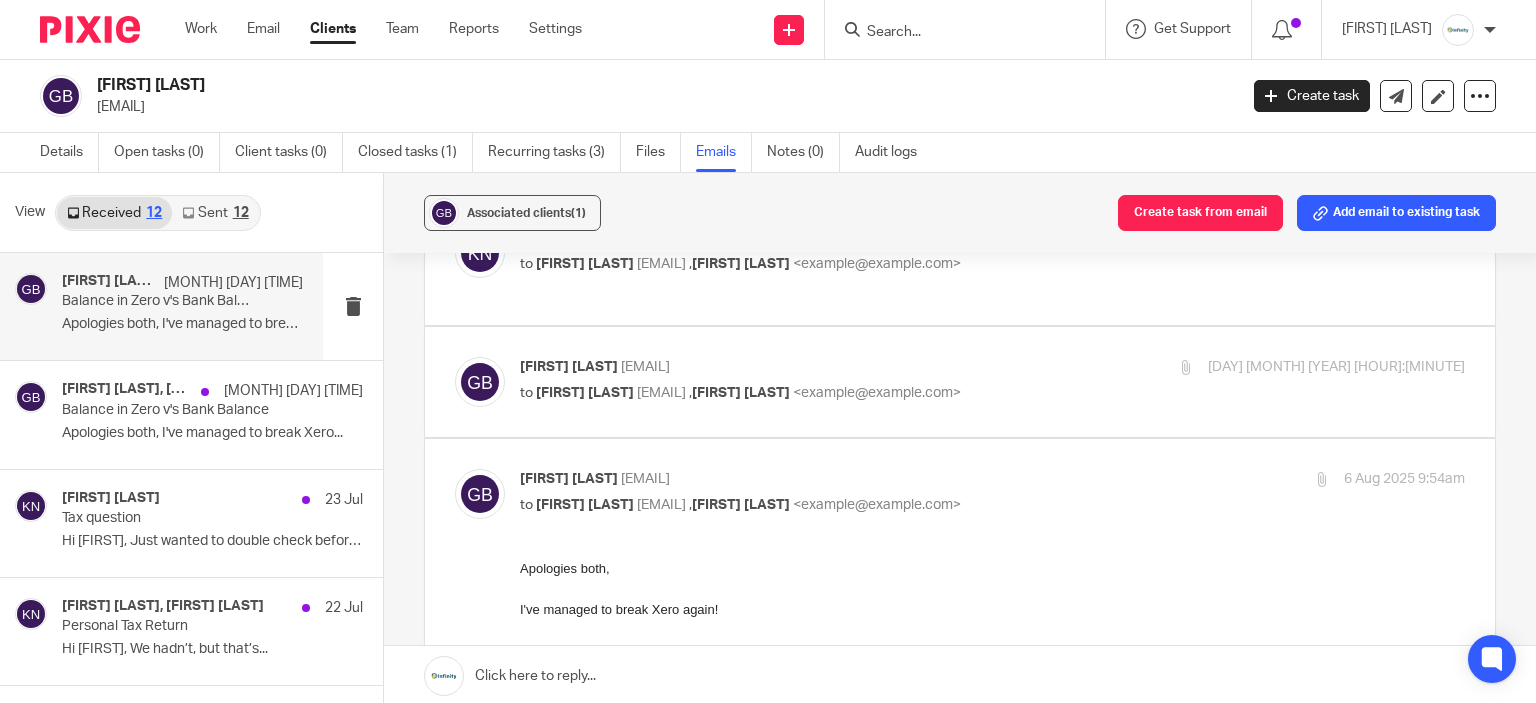 click on "to
Gareth Bell
<gareth_bell21@yahoo.co.uk>   ,
Imogen Jarvis
<imogen@infinity-accounting.co.uk>" at bounding box center [835, 264] 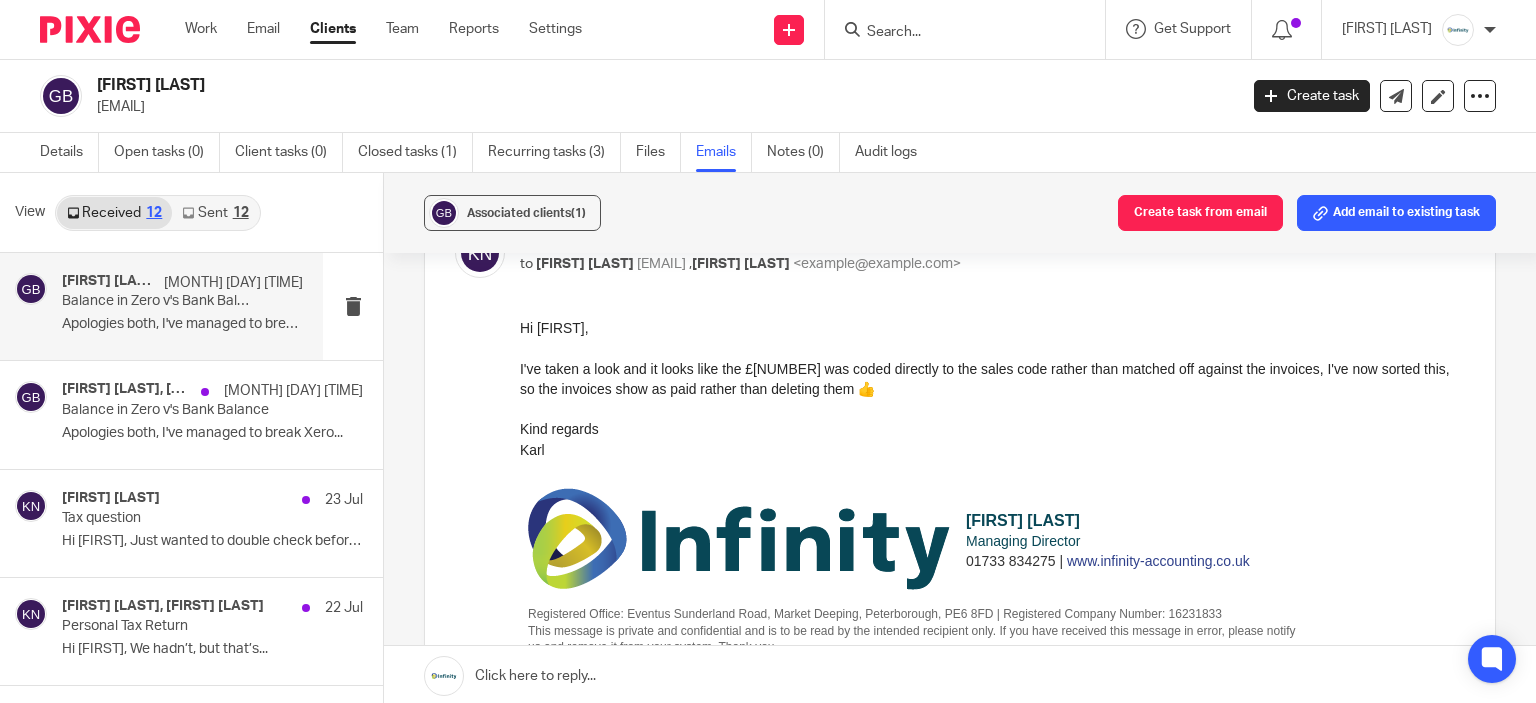 scroll, scrollTop: 0, scrollLeft: 0, axis: both 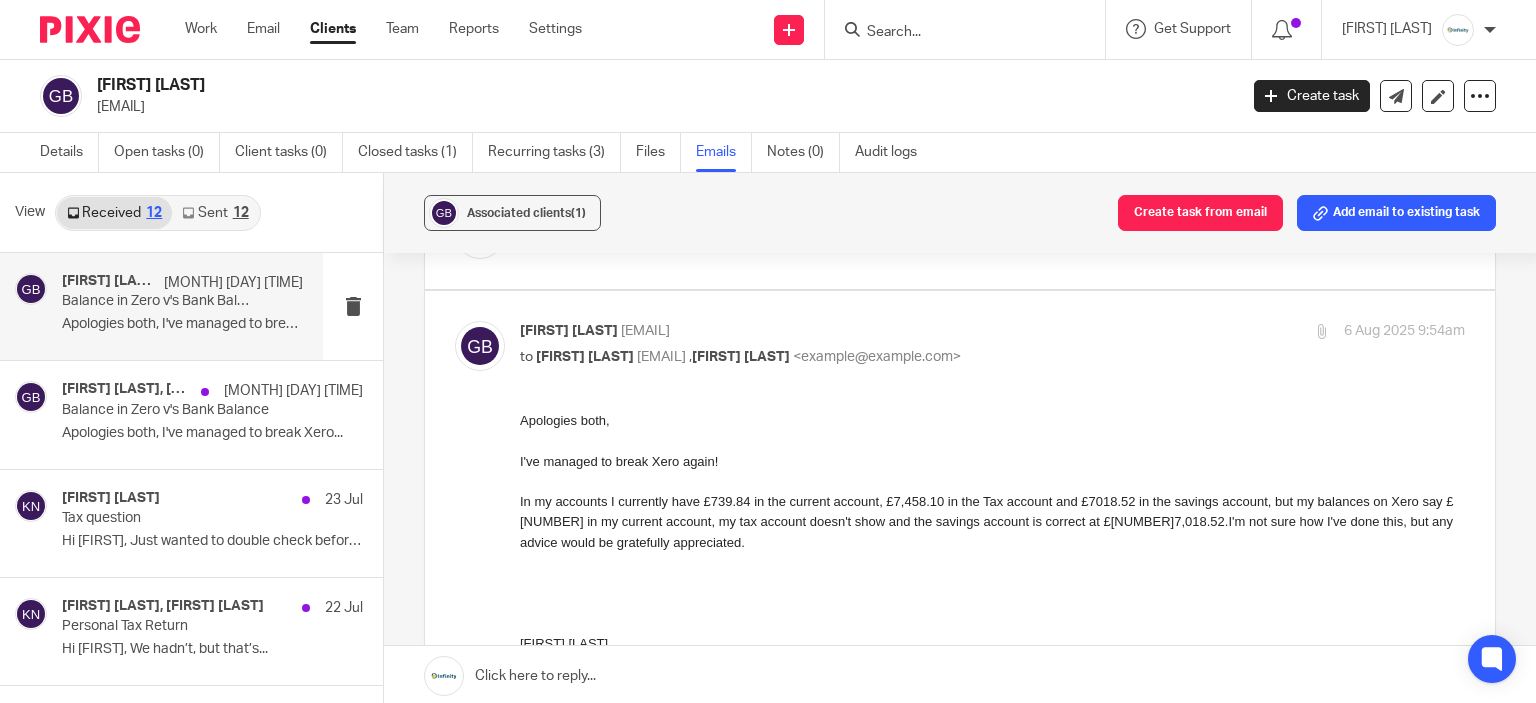 click at bounding box center (960, 234) 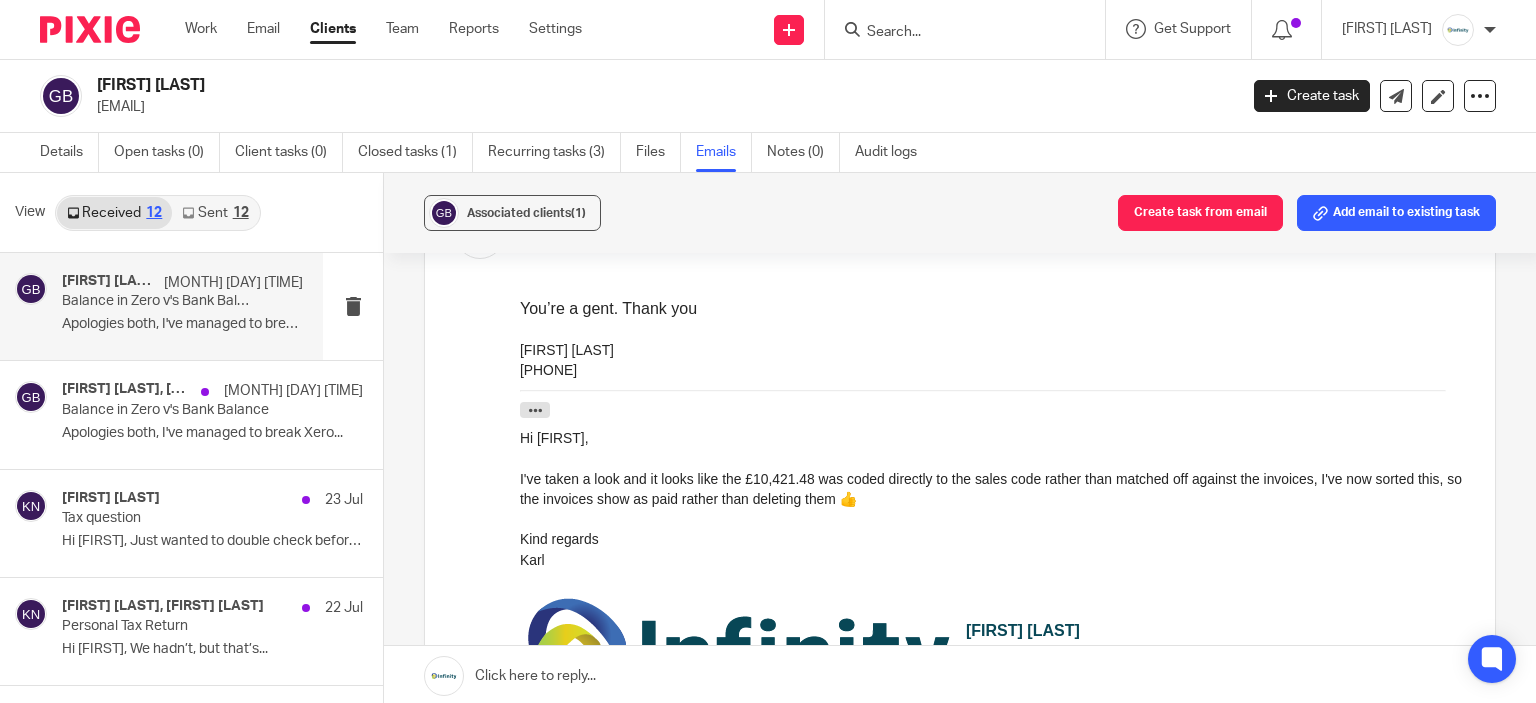 scroll, scrollTop: 0, scrollLeft: 0, axis: both 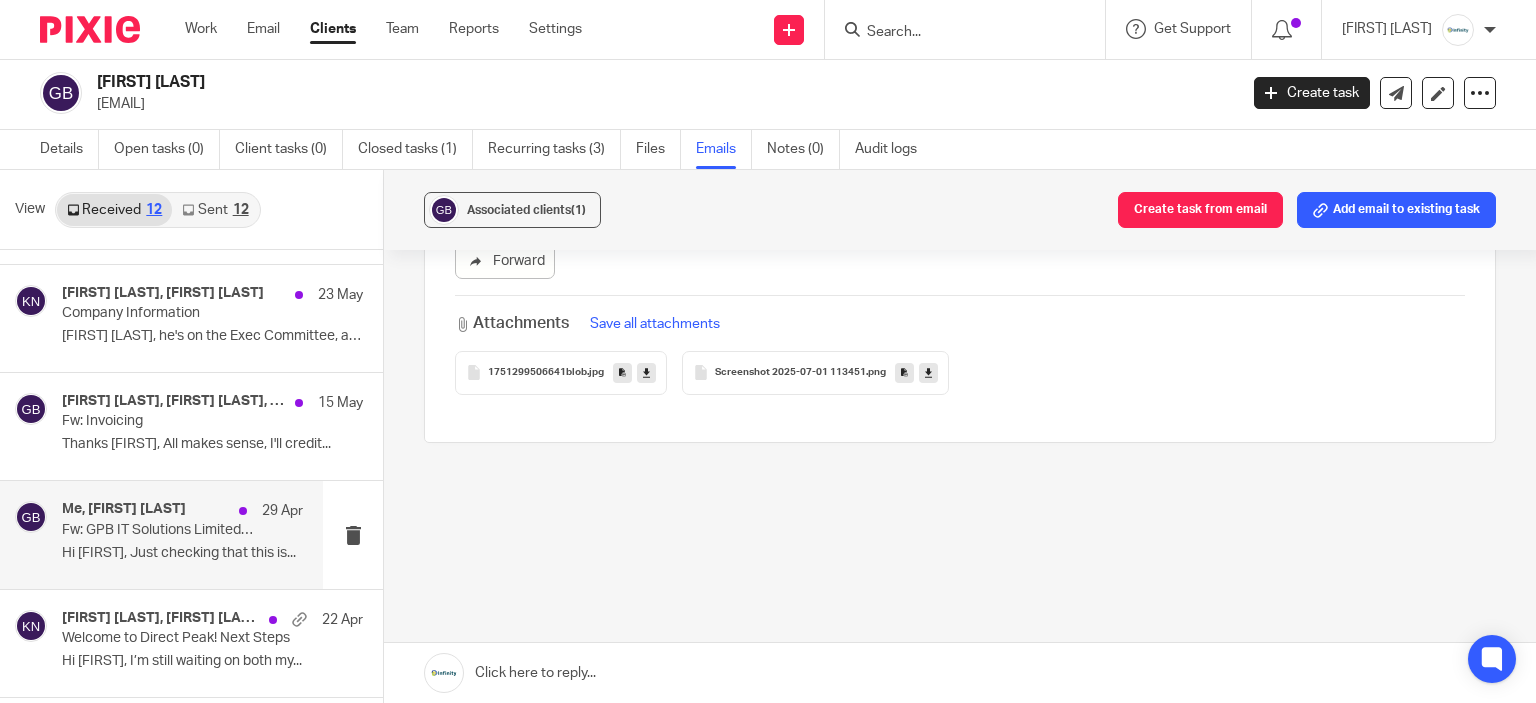 click on "Hi Imogen,     Just checking that this is..." at bounding box center [182, 553] 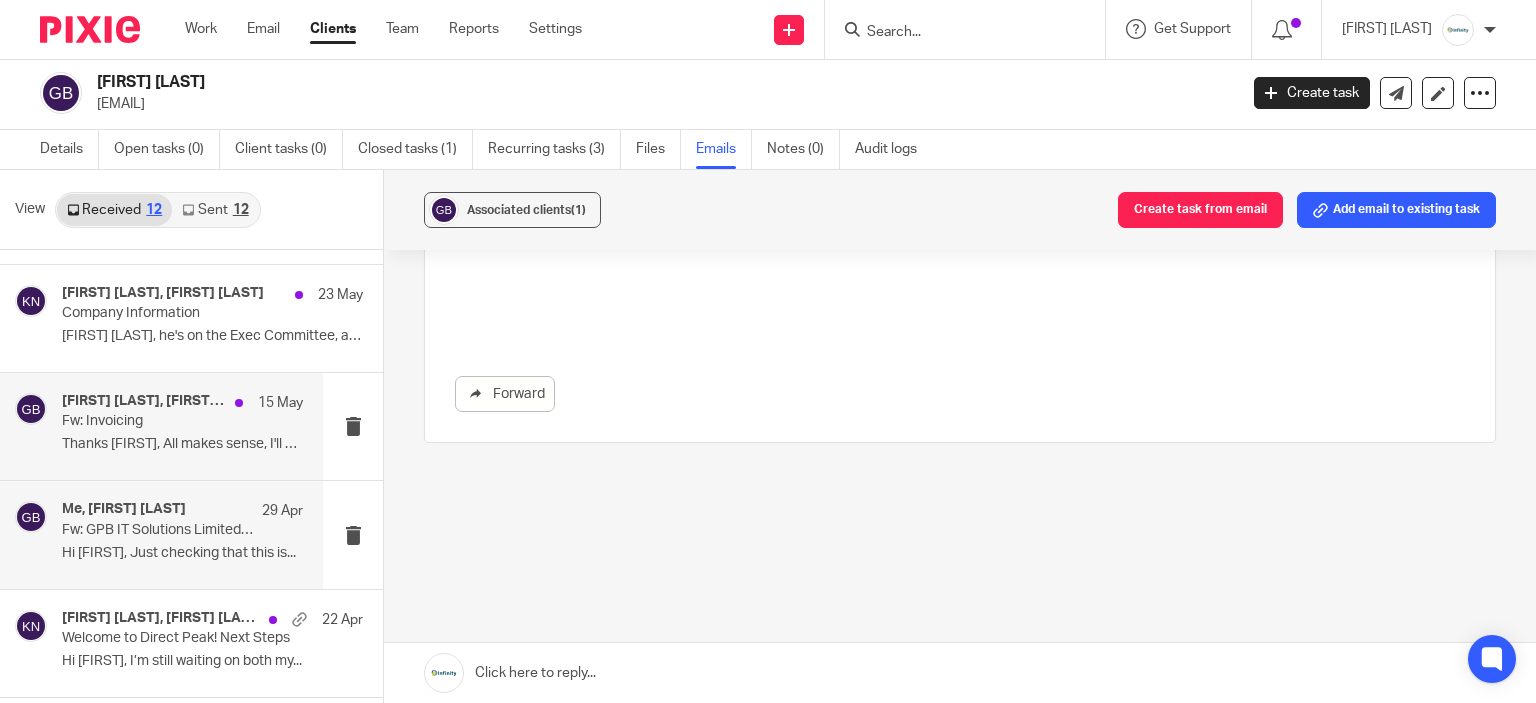 scroll, scrollTop: 0, scrollLeft: 0, axis: both 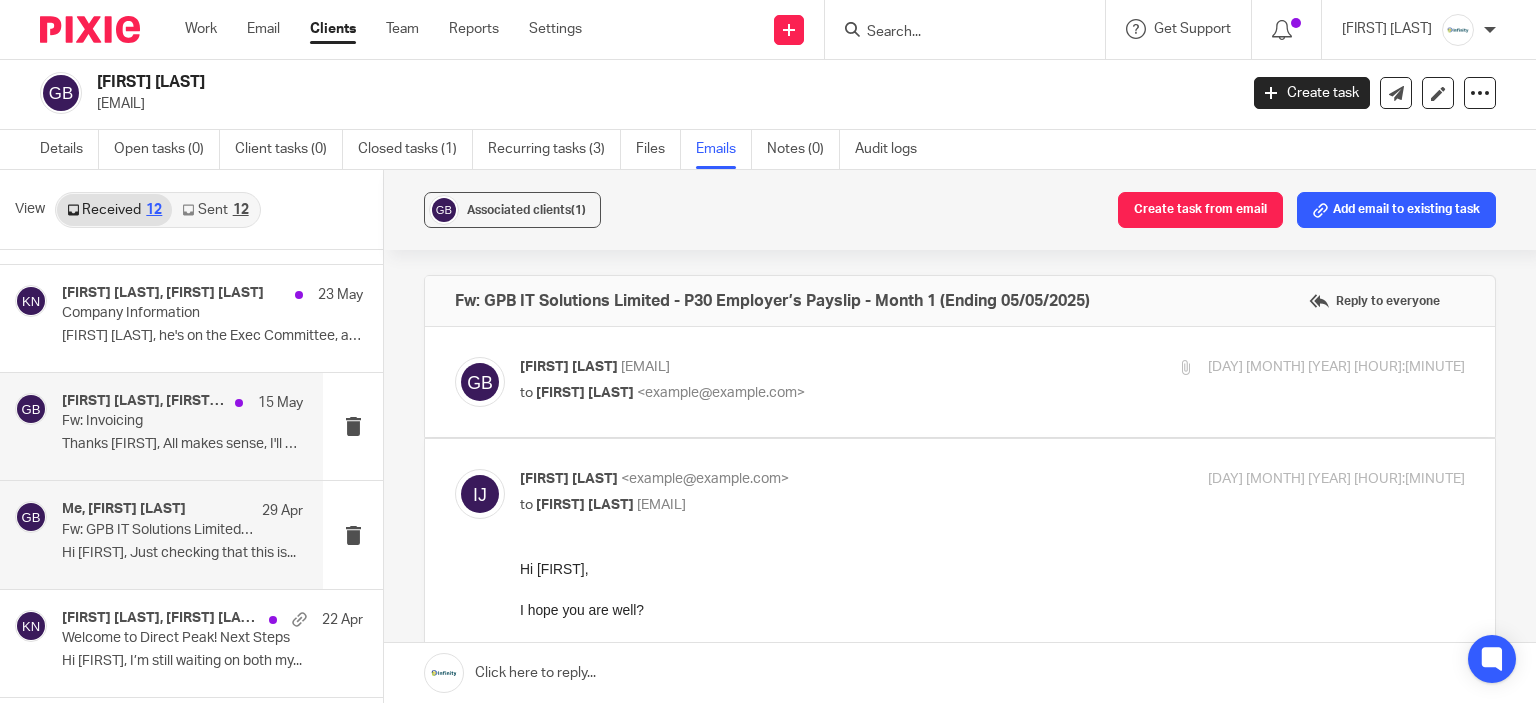 click on "Gareth Bell, Karl Newman, DE SOUSA, Julien
15 May   Fw: Invoicing   Thanks Karl,     All makes sense, I'll credit..." at bounding box center (182, 426) 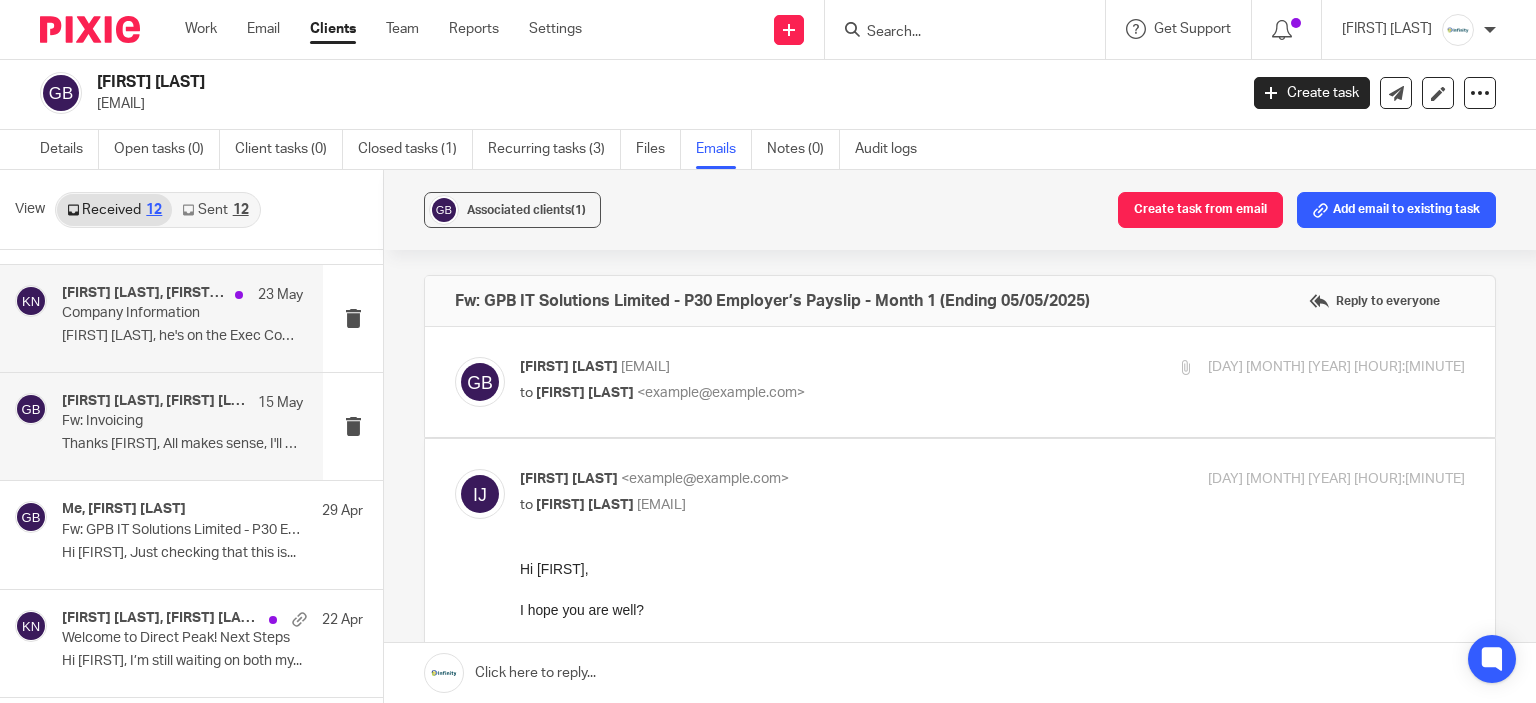 click on "Company Information" at bounding box center [158, 313] 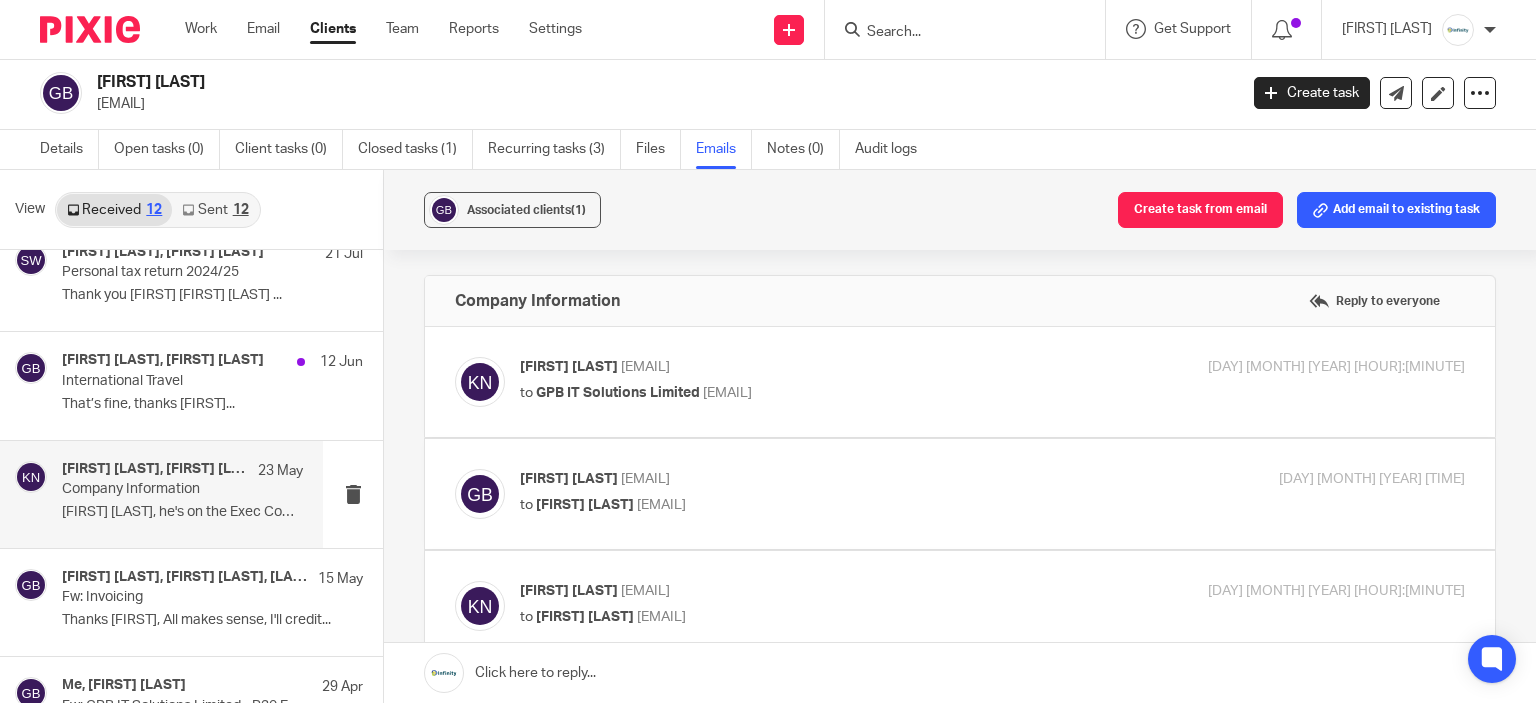 scroll, scrollTop: 544, scrollLeft: 0, axis: vertical 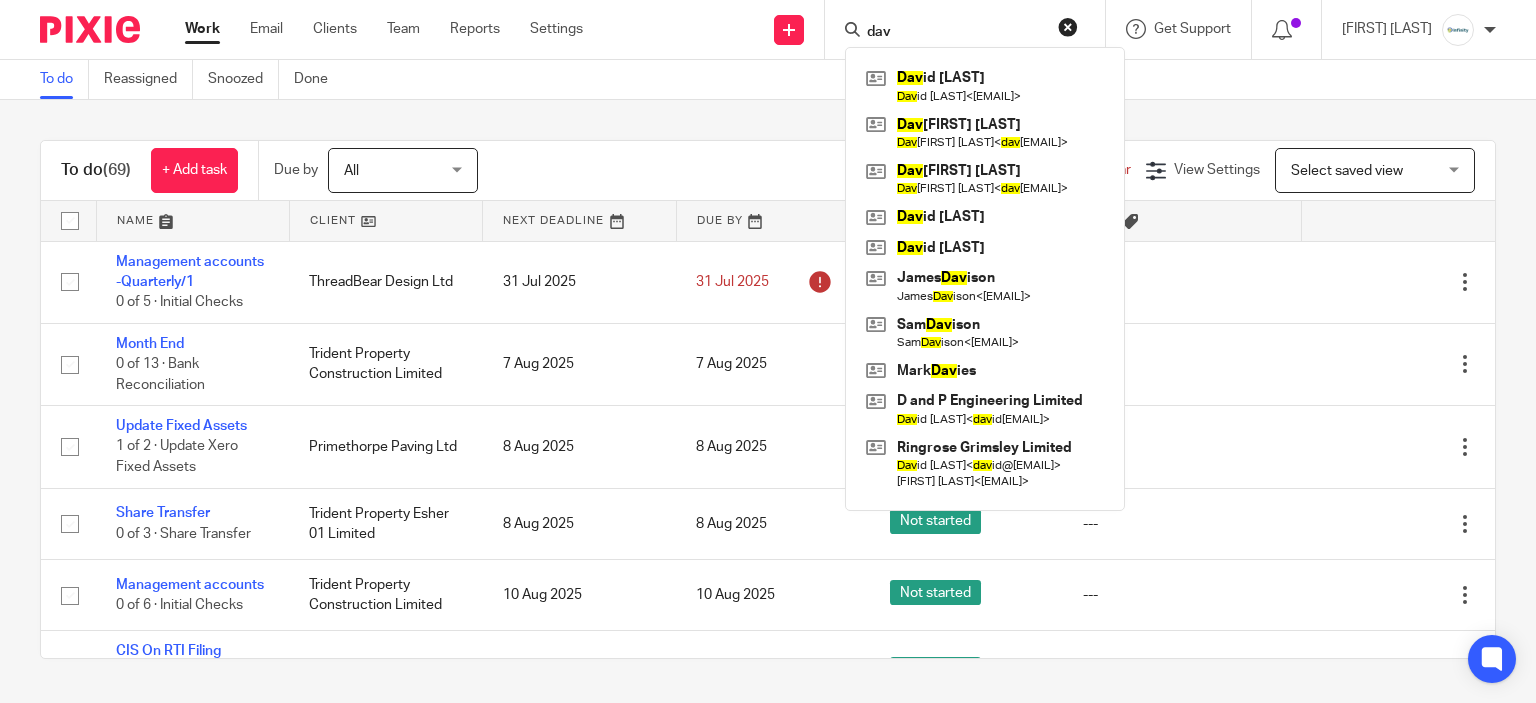 type on "dav" 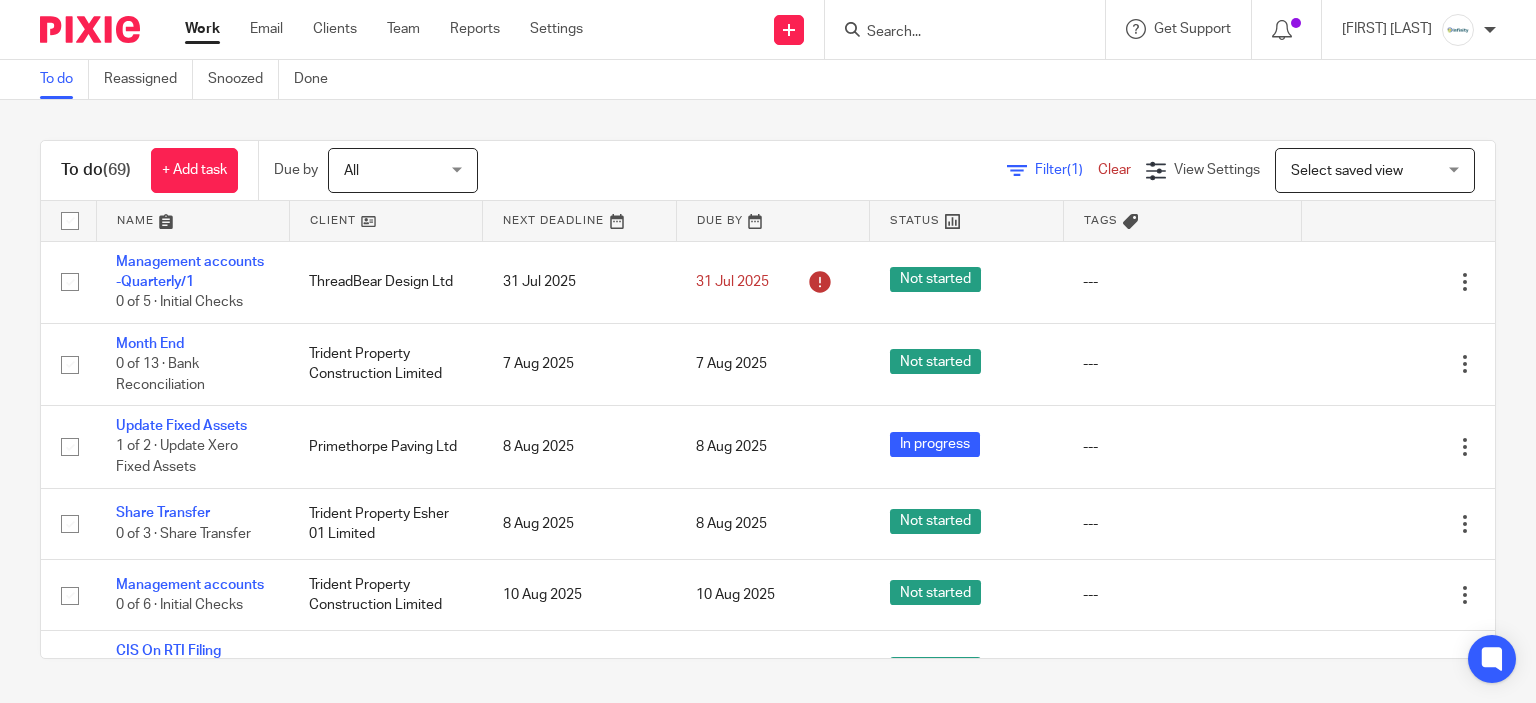 click at bounding box center [955, 33] 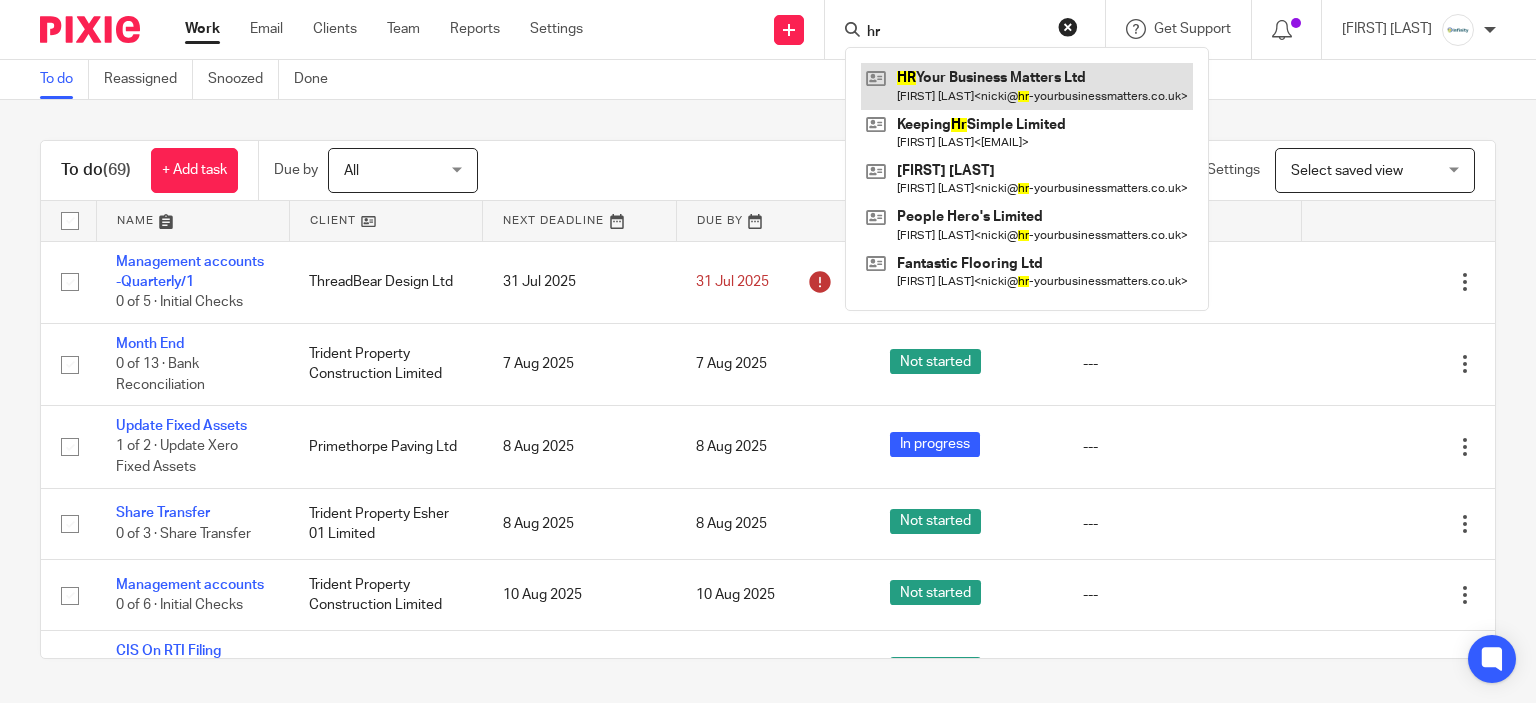 type on "hr" 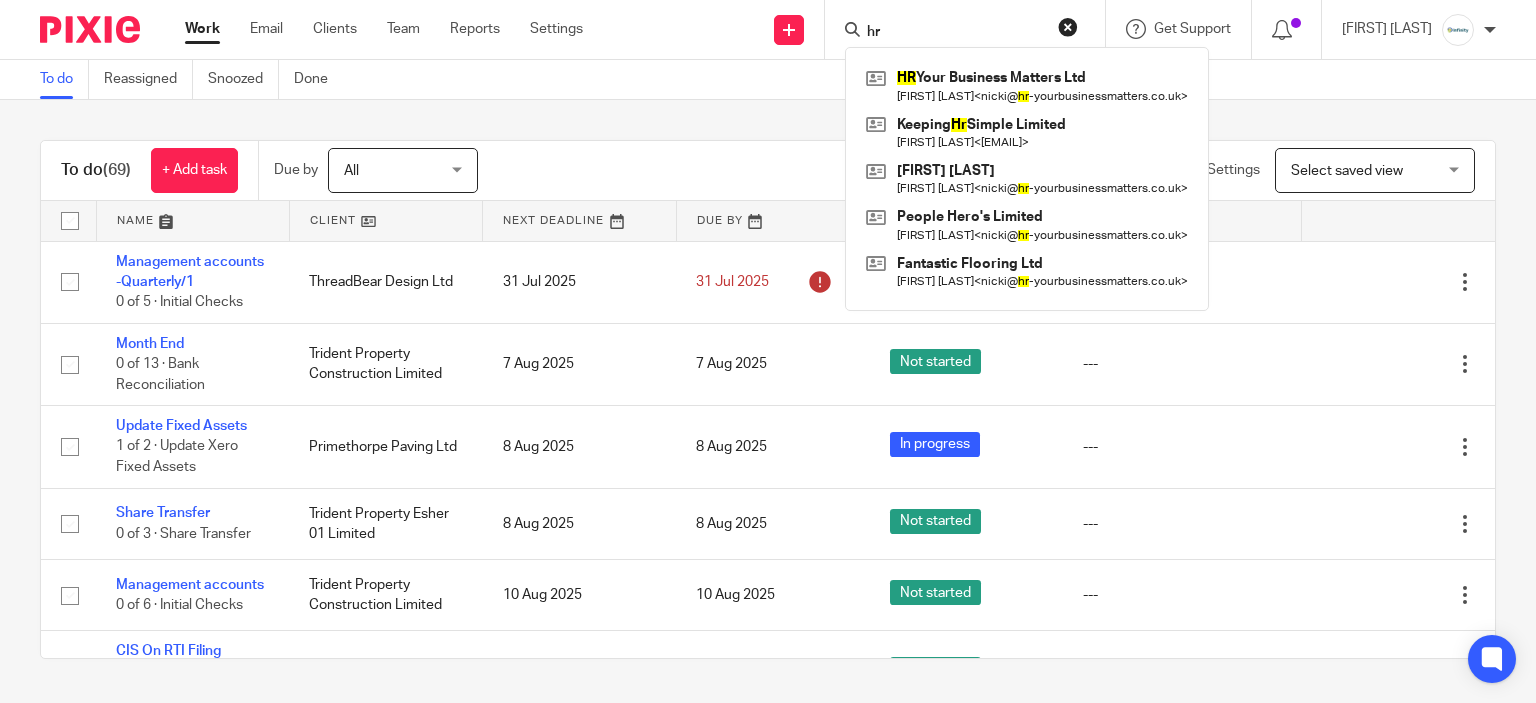 click on "To do
Reassigned
Snoozed
Done" at bounding box center (768, 80) 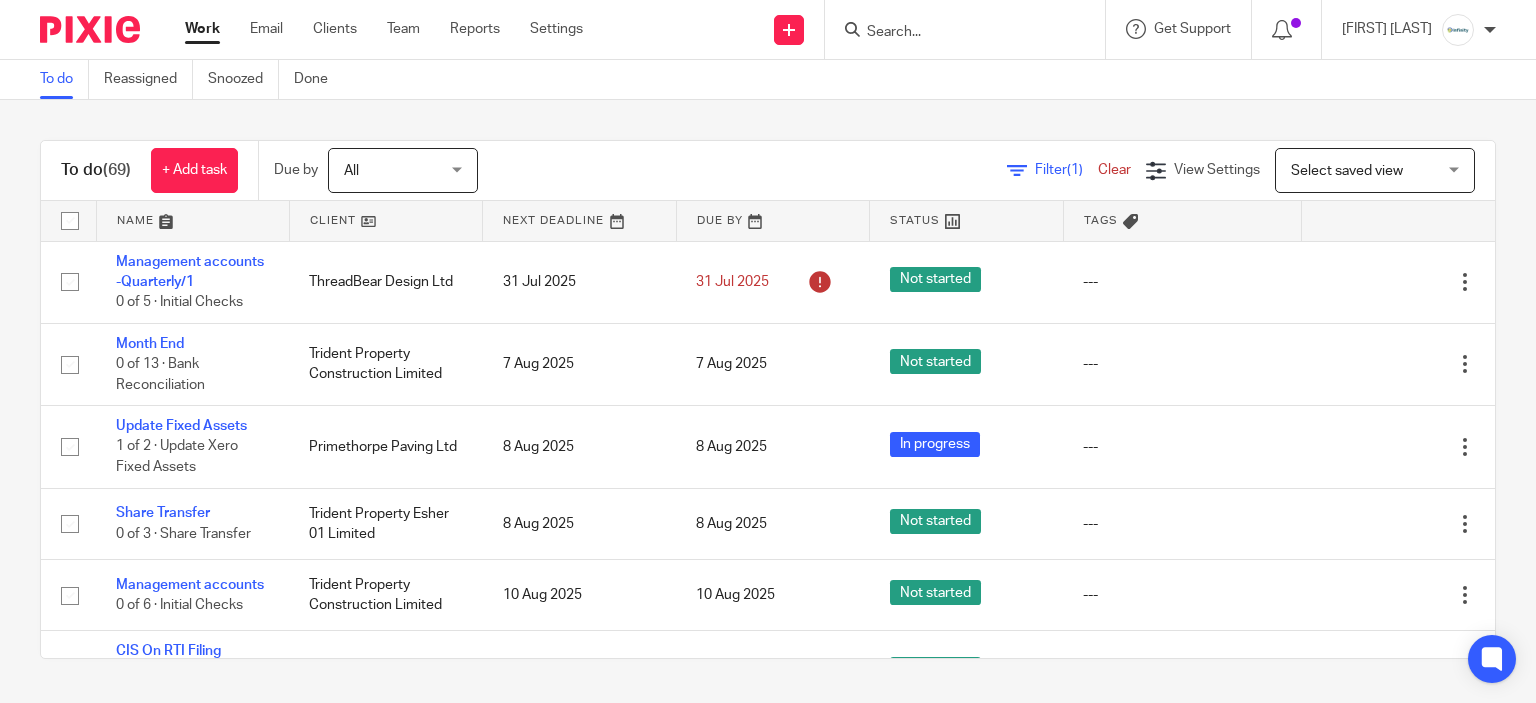 click at bounding box center [955, 33] 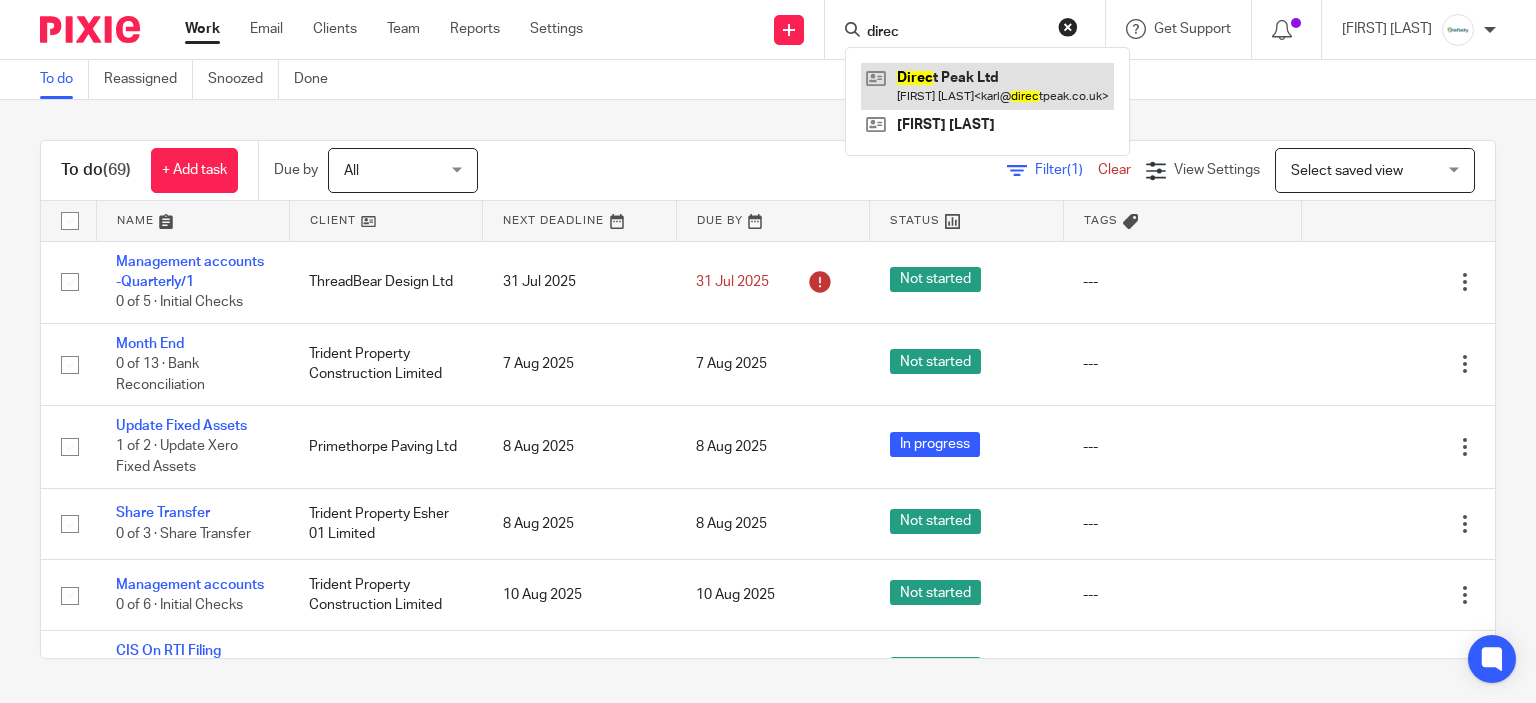 type on "direc" 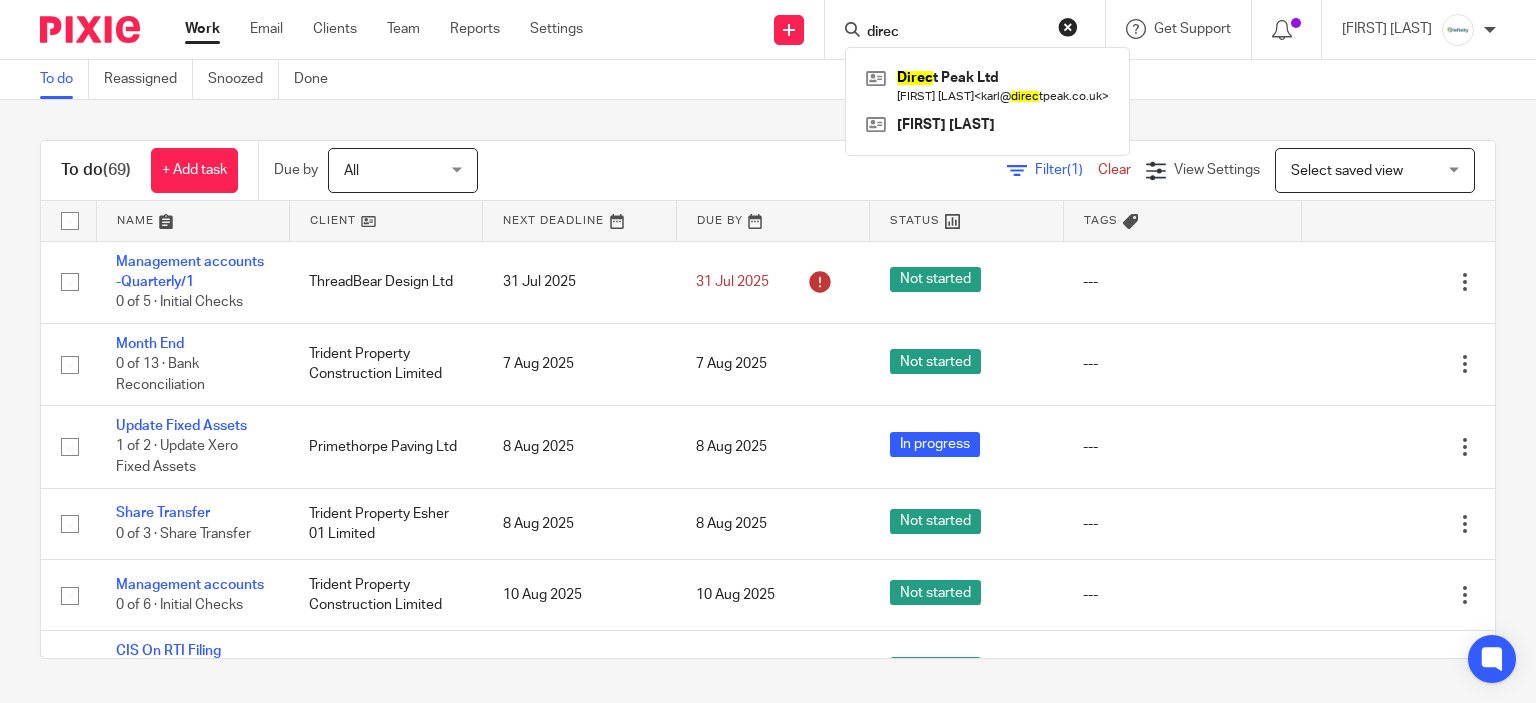drag, startPoint x: 965, startPoint y: 34, endPoint x: 669, endPoint y: 76, distance: 298.96487 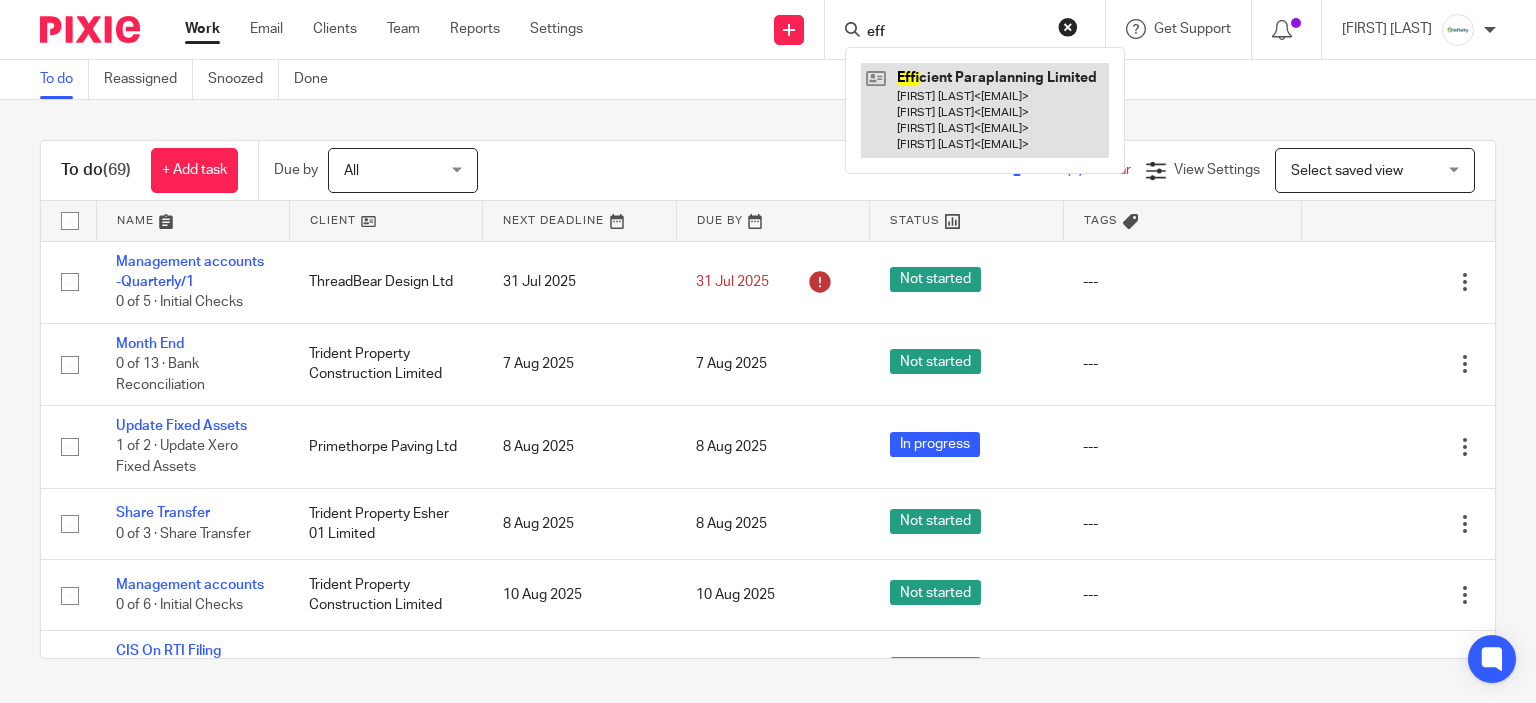 type on "eff" 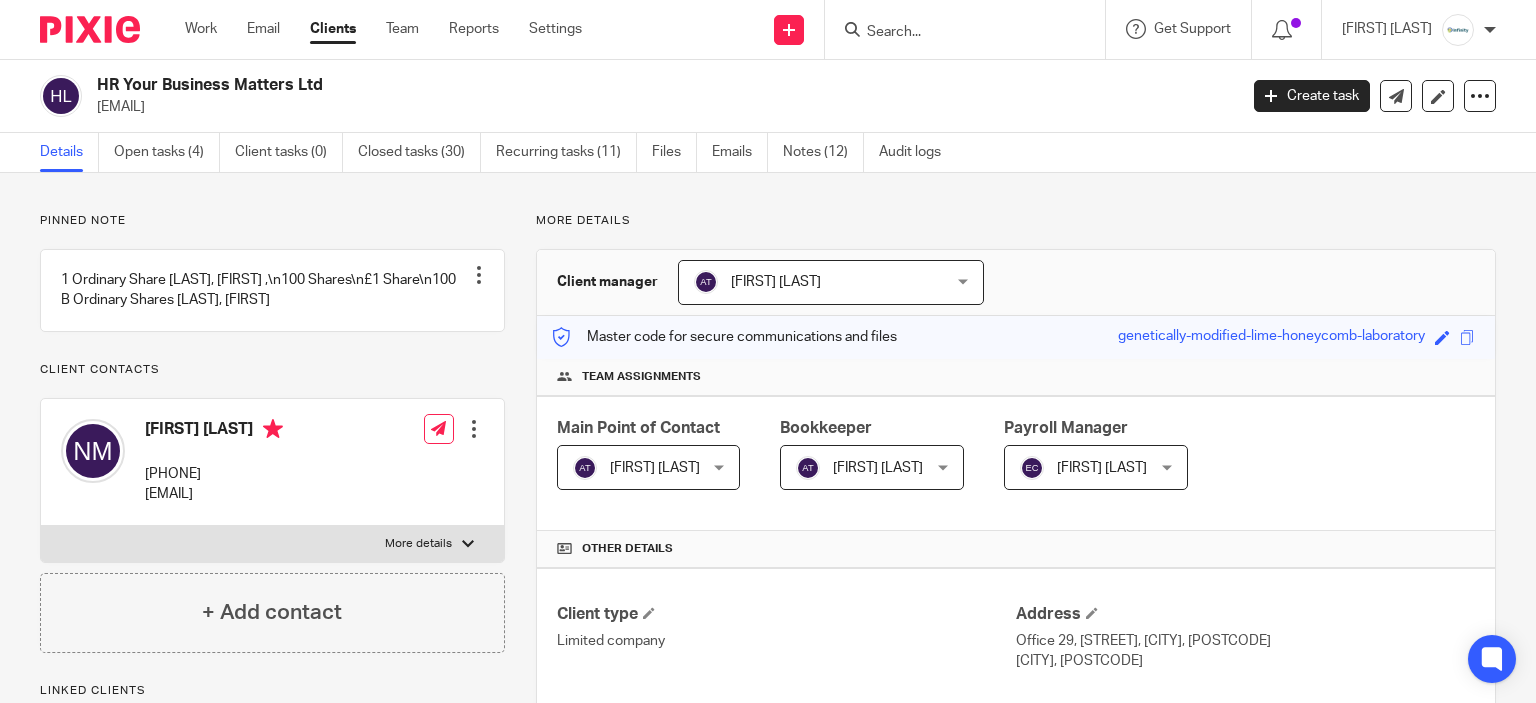 scroll, scrollTop: 0, scrollLeft: 0, axis: both 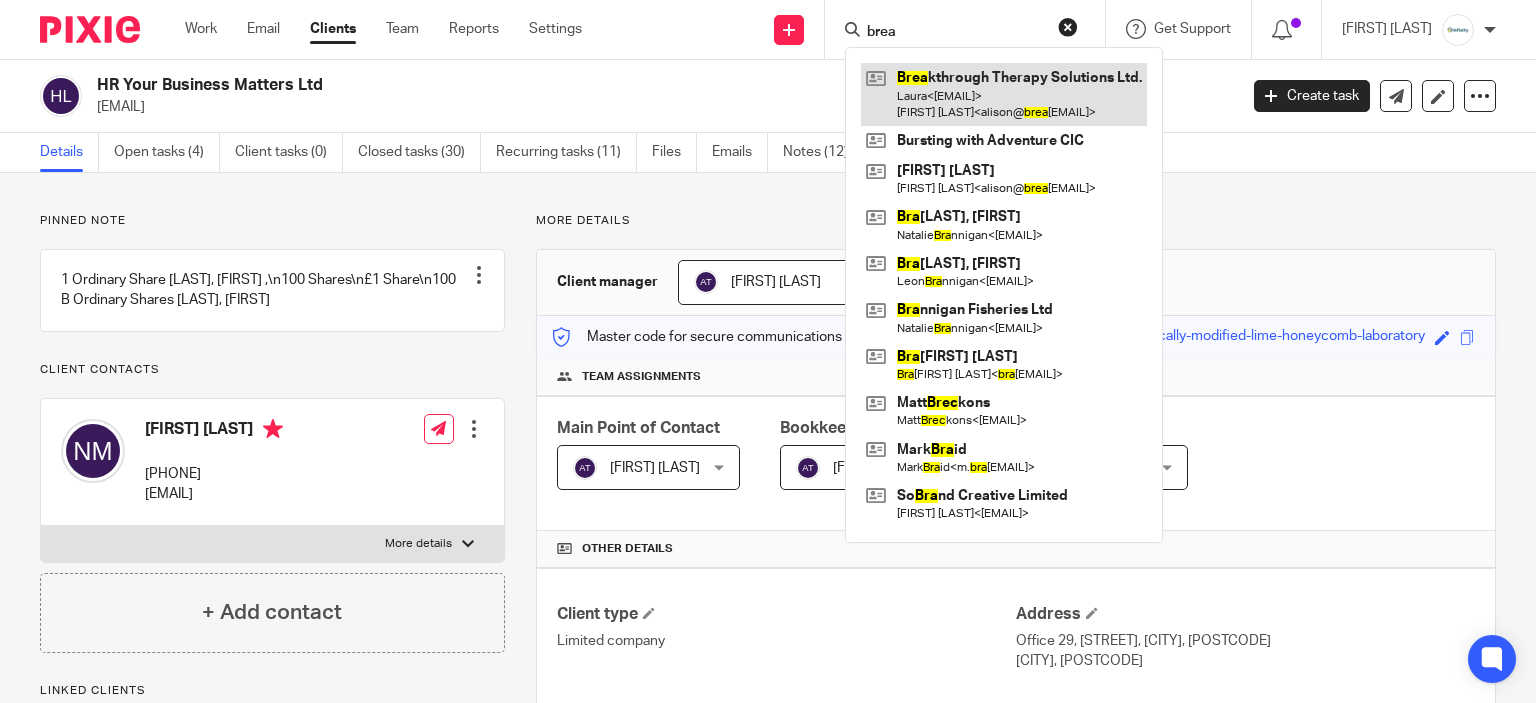 type on "brea" 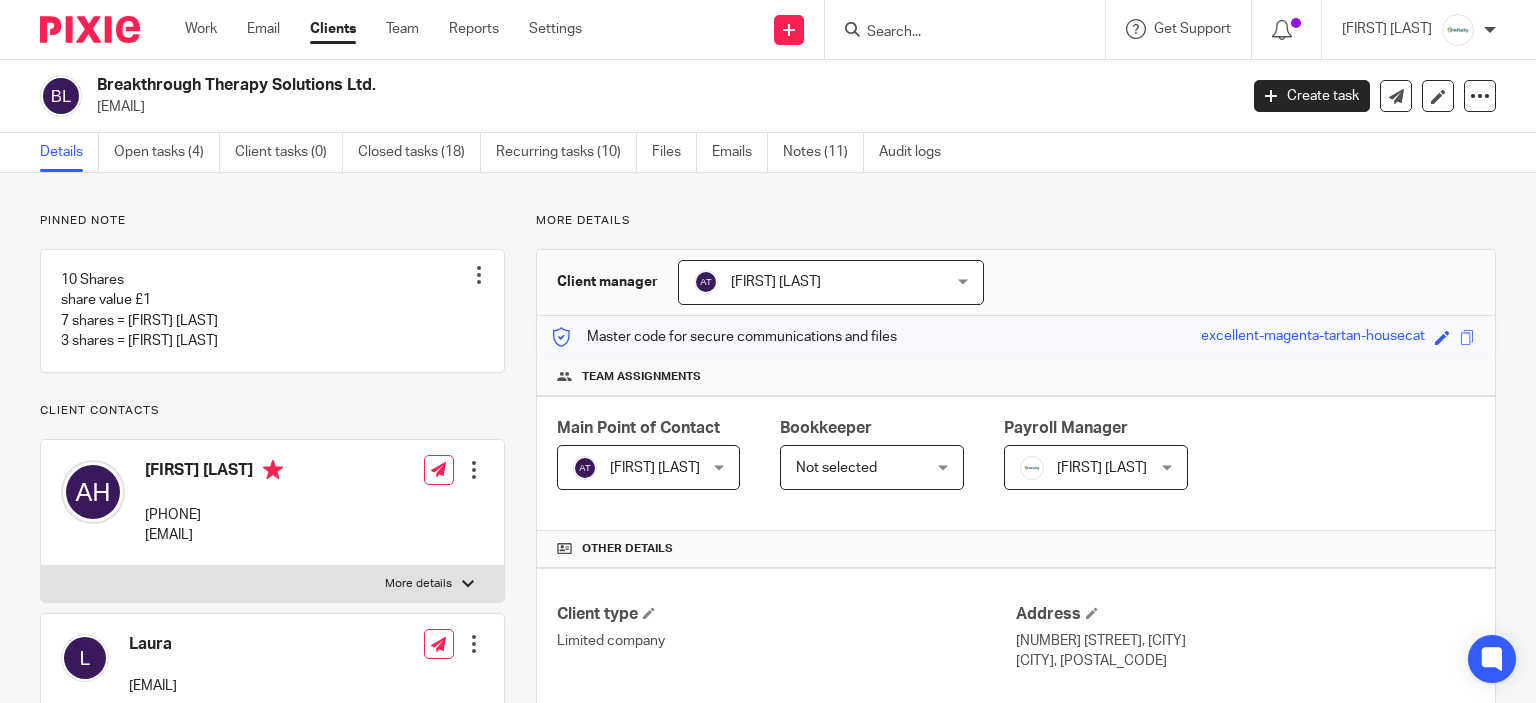 scroll, scrollTop: 0, scrollLeft: 0, axis: both 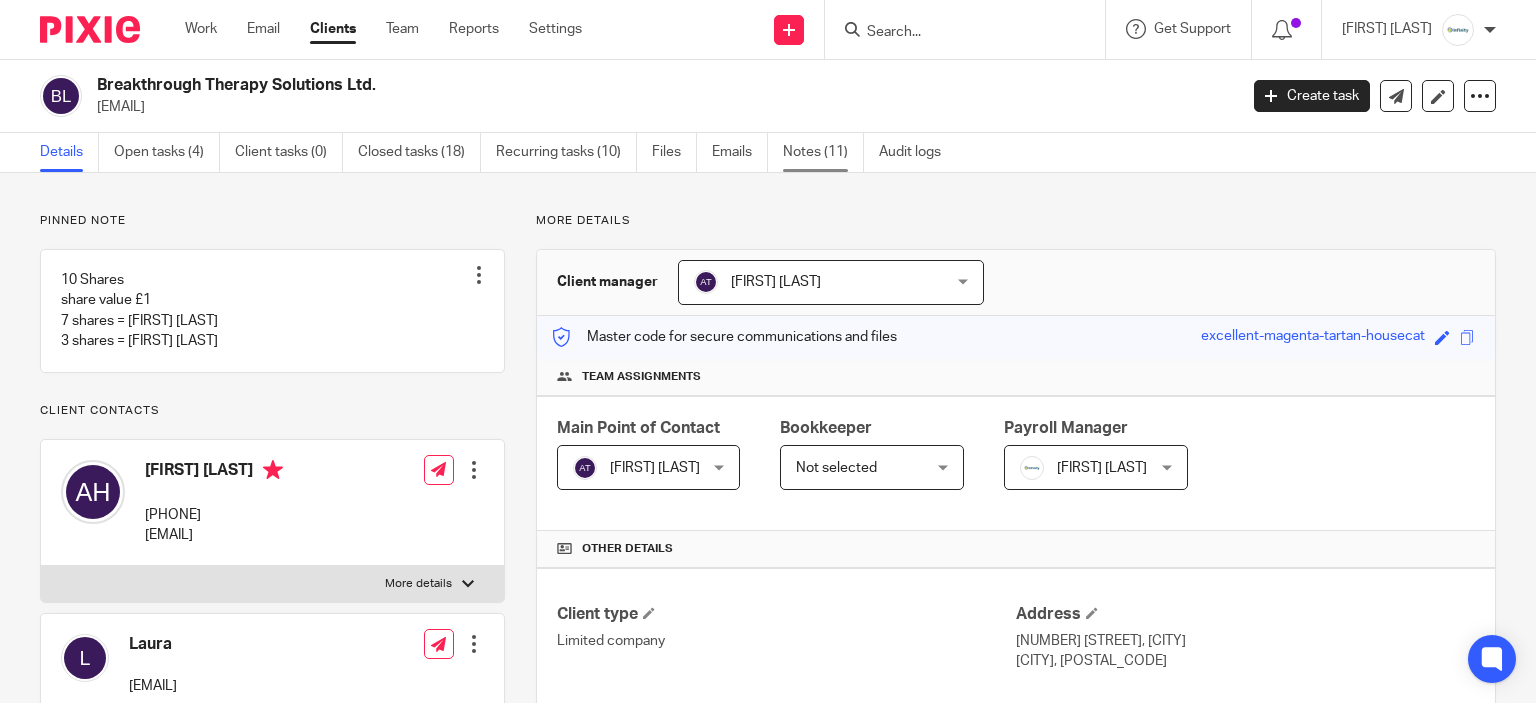 click on "Notes (11)" at bounding box center (823, 152) 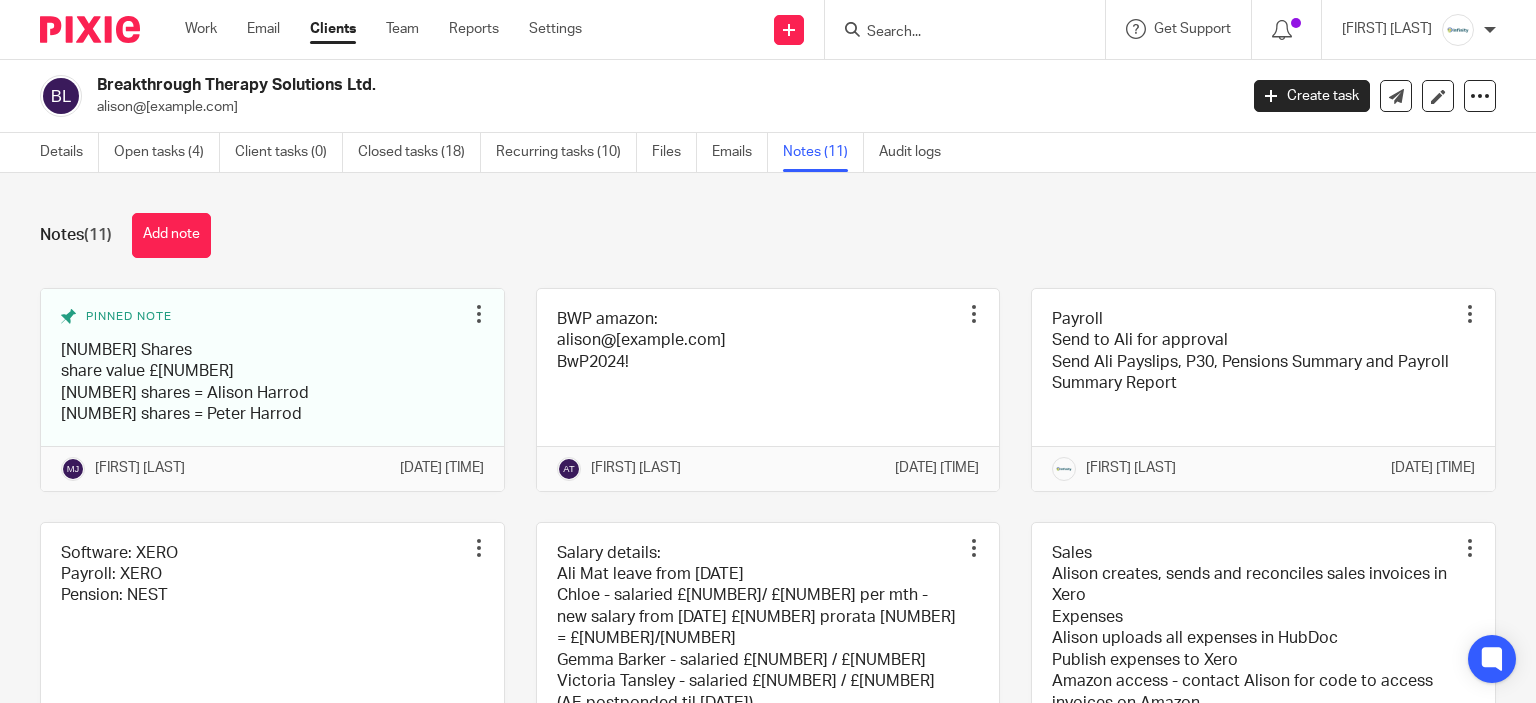 scroll, scrollTop: 0, scrollLeft: 0, axis: both 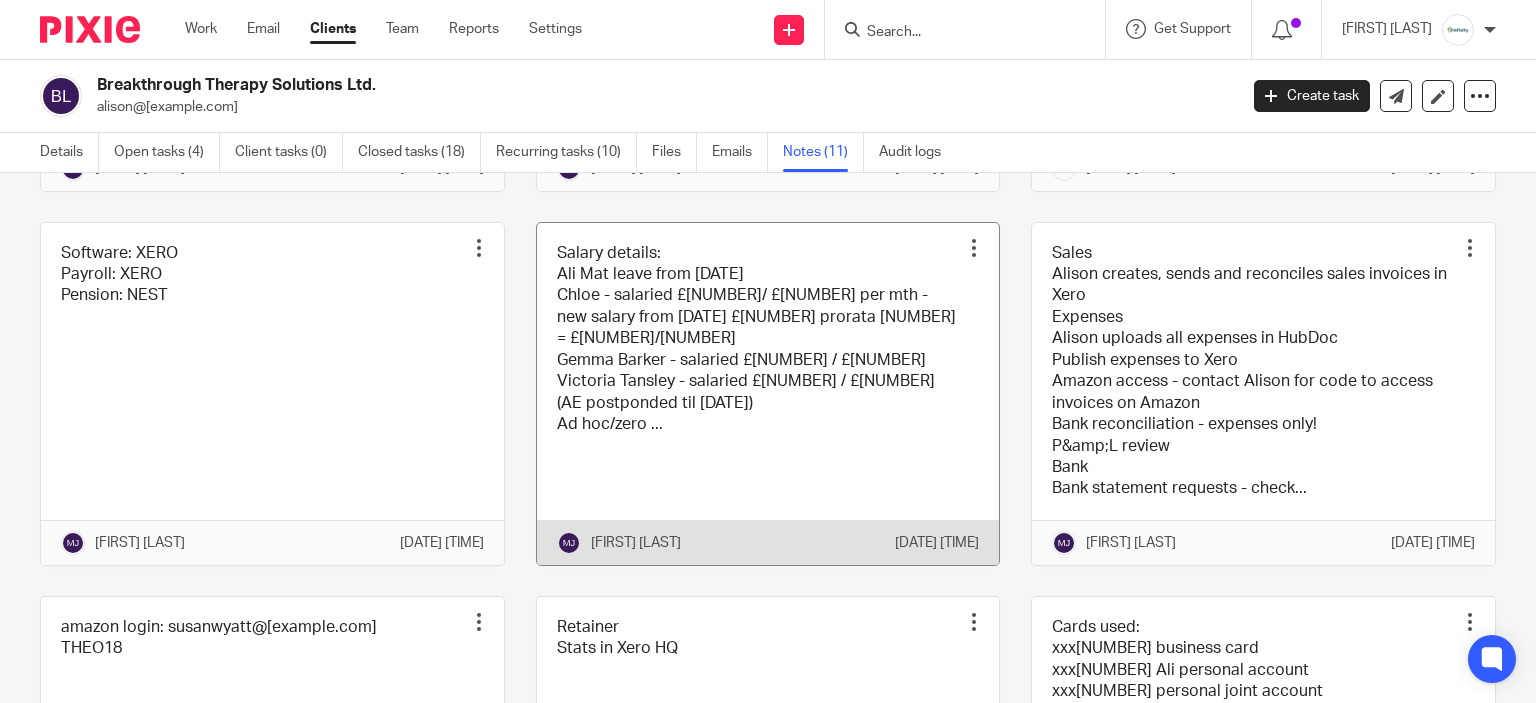 click at bounding box center [768, 394] 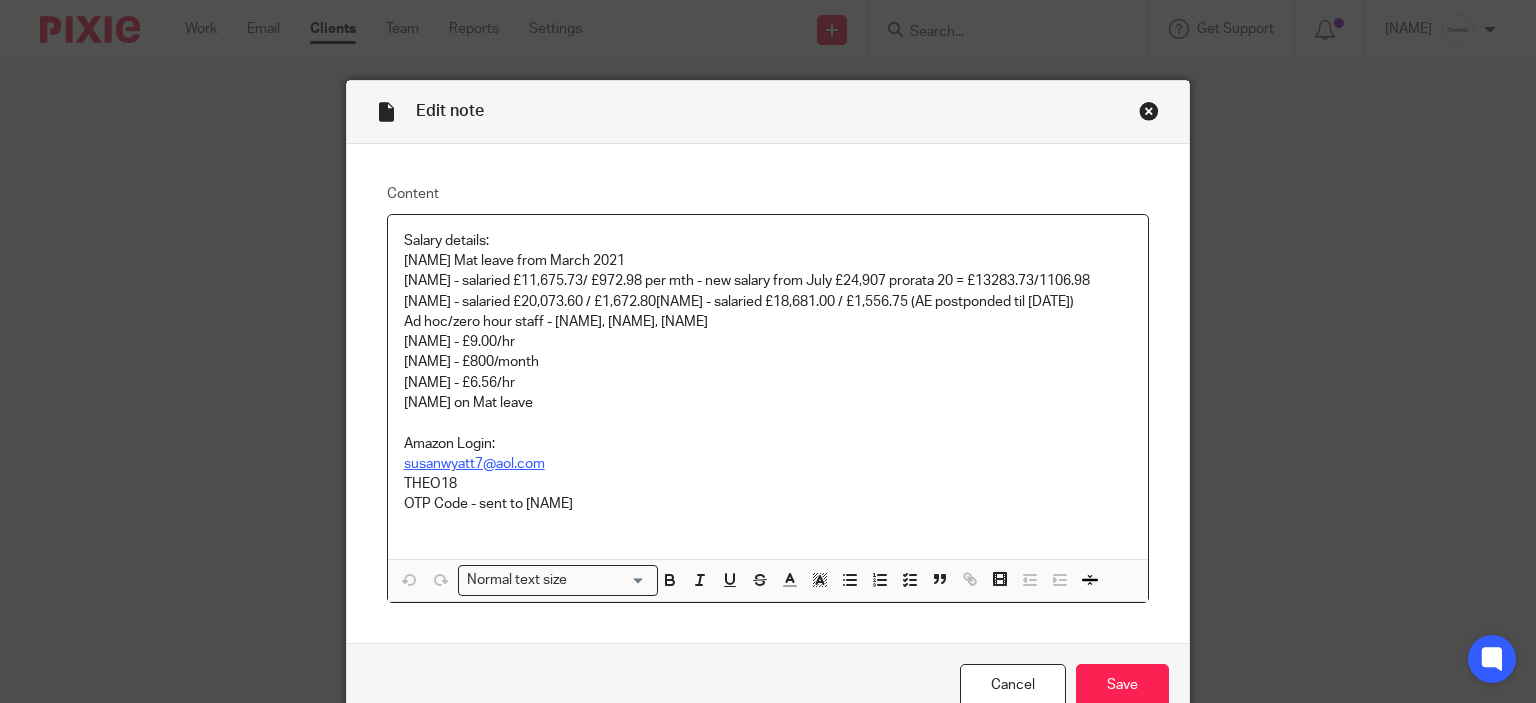 scroll, scrollTop: 0, scrollLeft: 0, axis: both 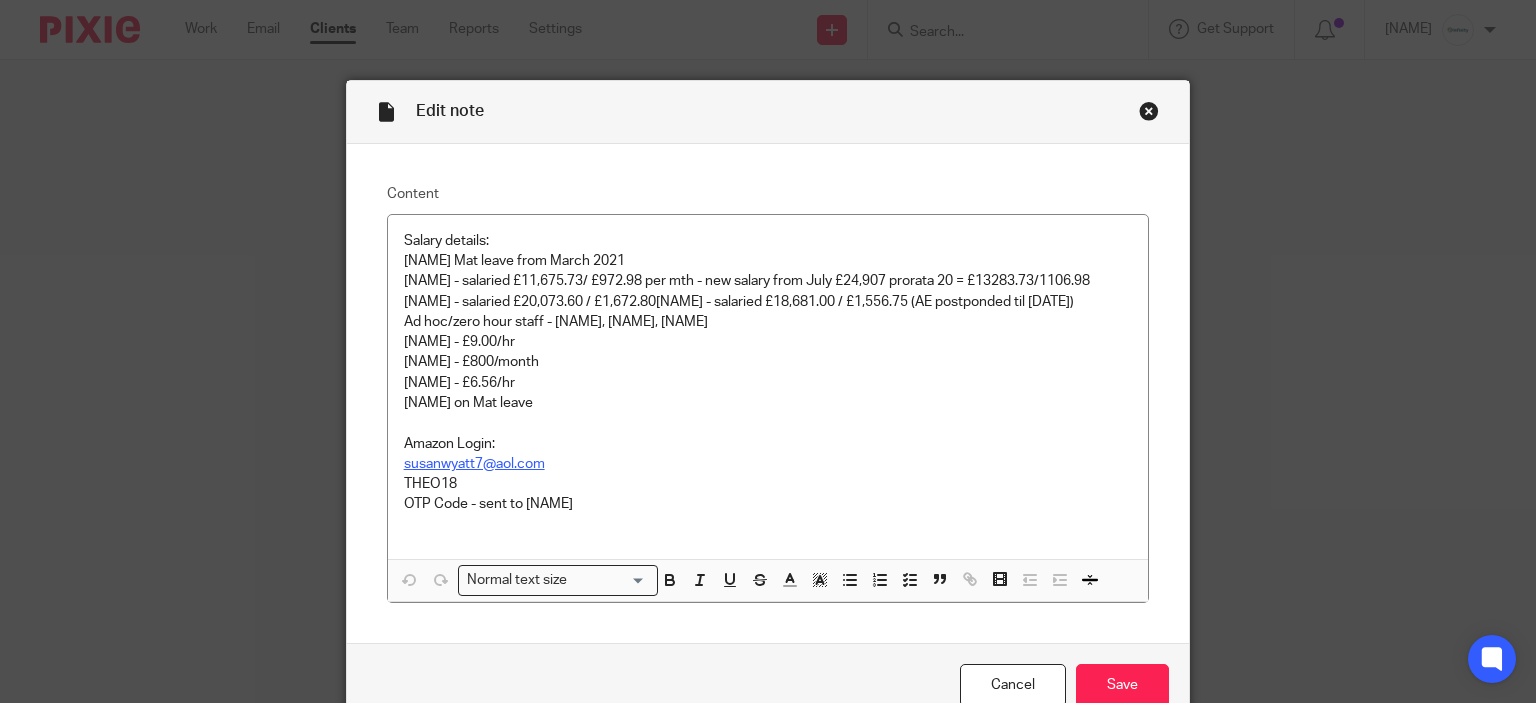 click at bounding box center (1149, 111) 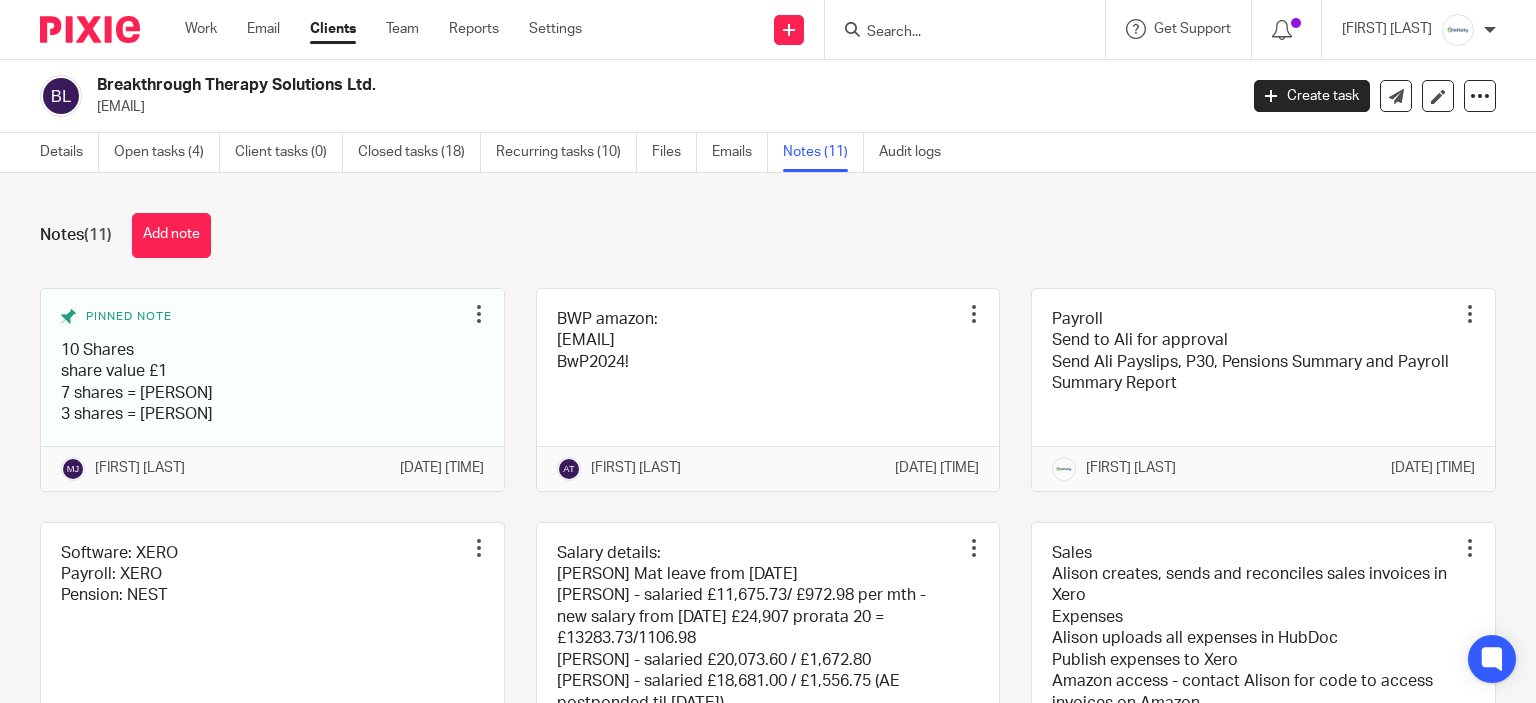 scroll, scrollTop: 0, scrollLeft: 0, axis: both 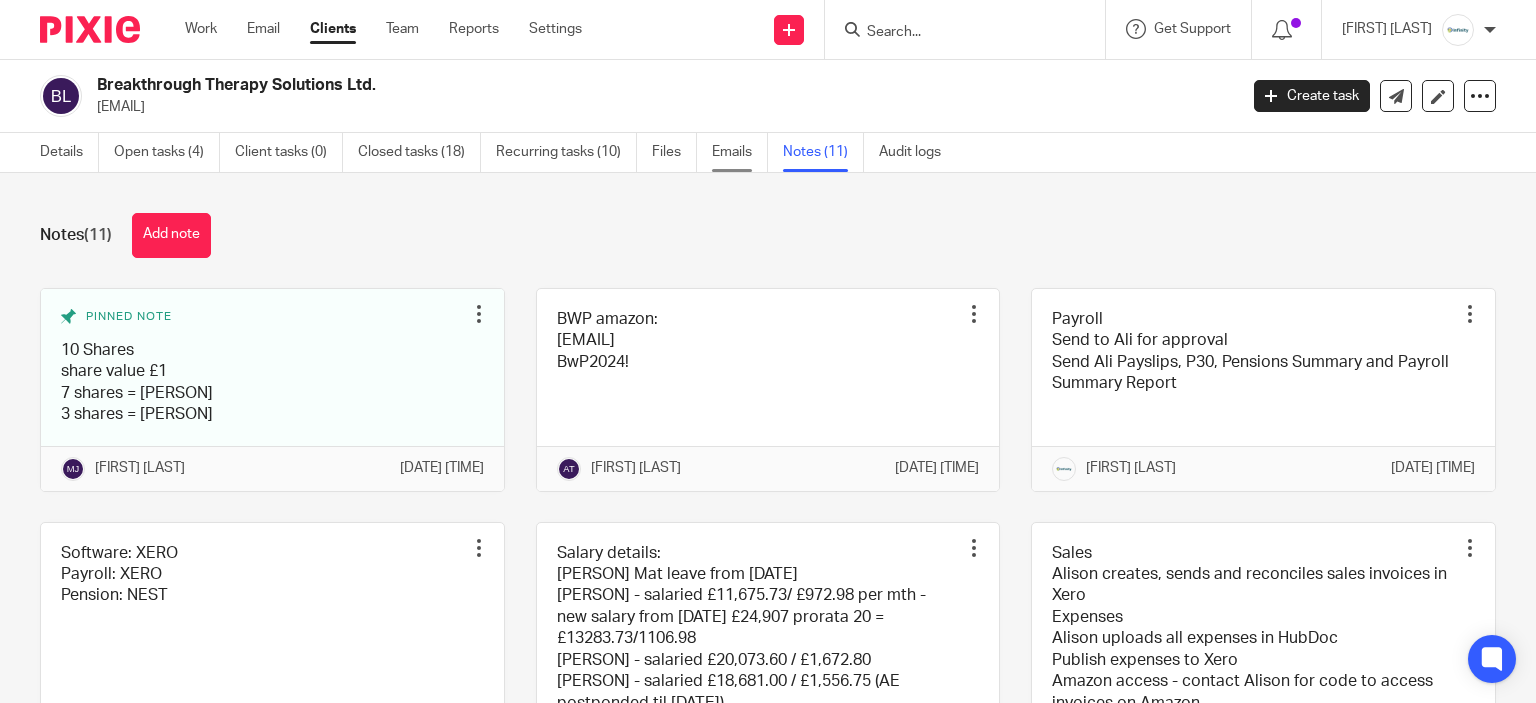 click on "Emails" at bounding box center (740, 152) 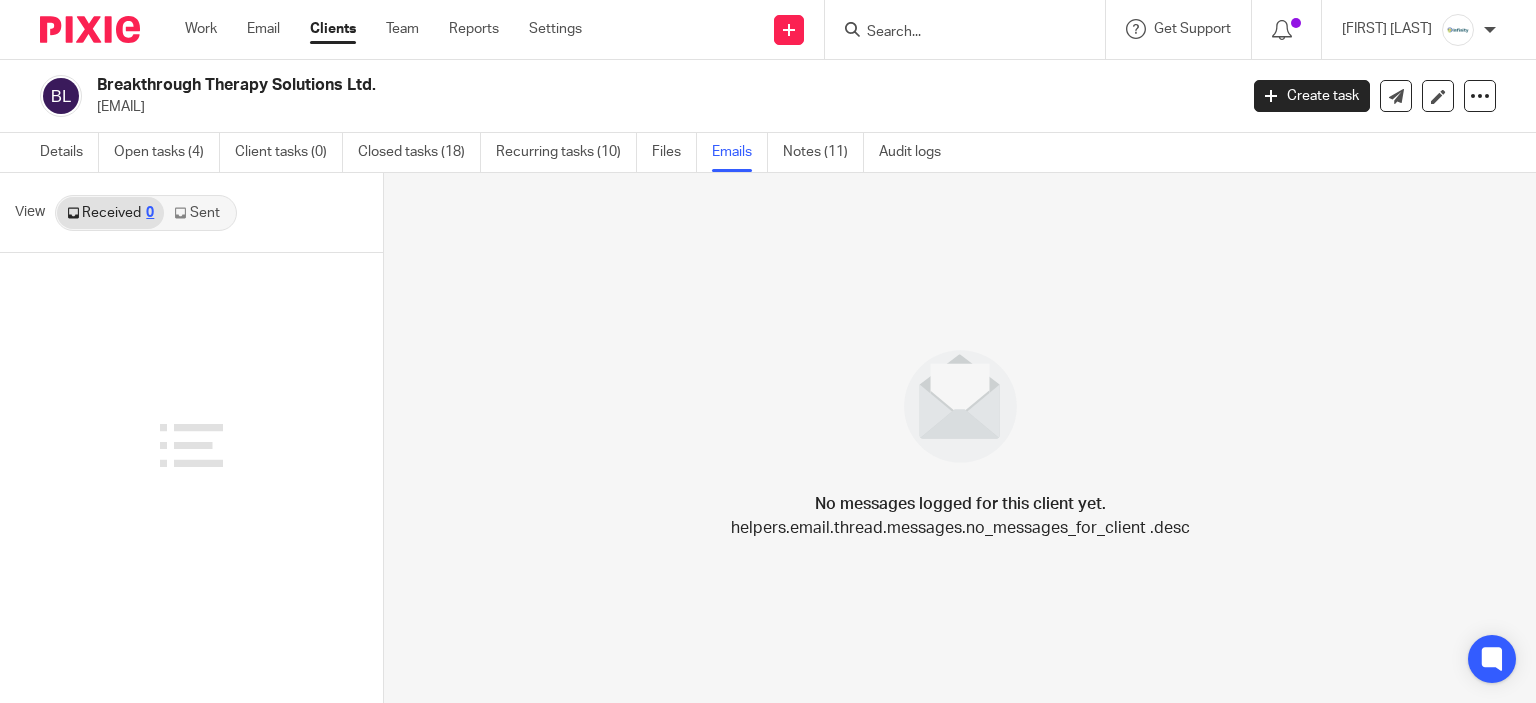 scroll, scrollTop: 0, scrollLeft: 0, axis: both 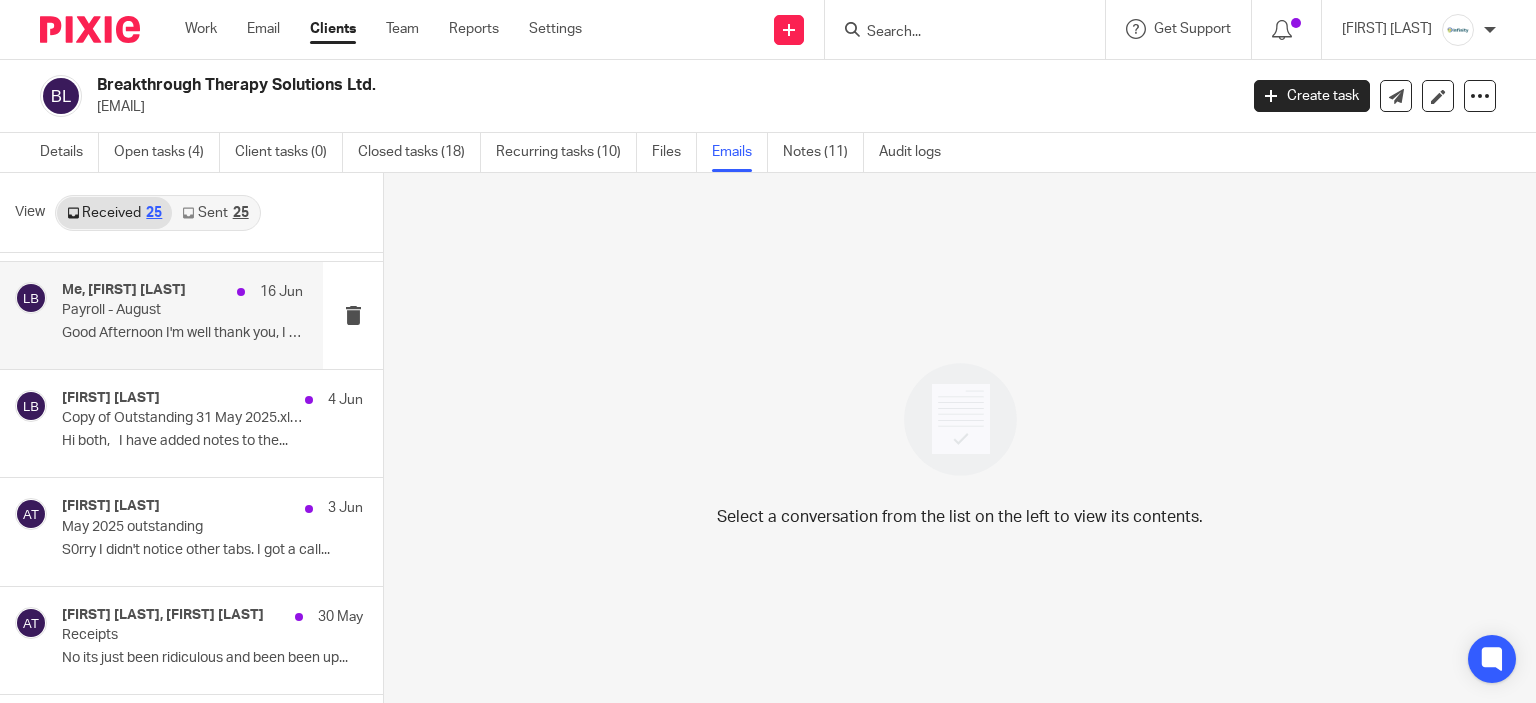 click on "Good Afternoon     I'm well thank you, I hope..." at bounding box center [182, 333] 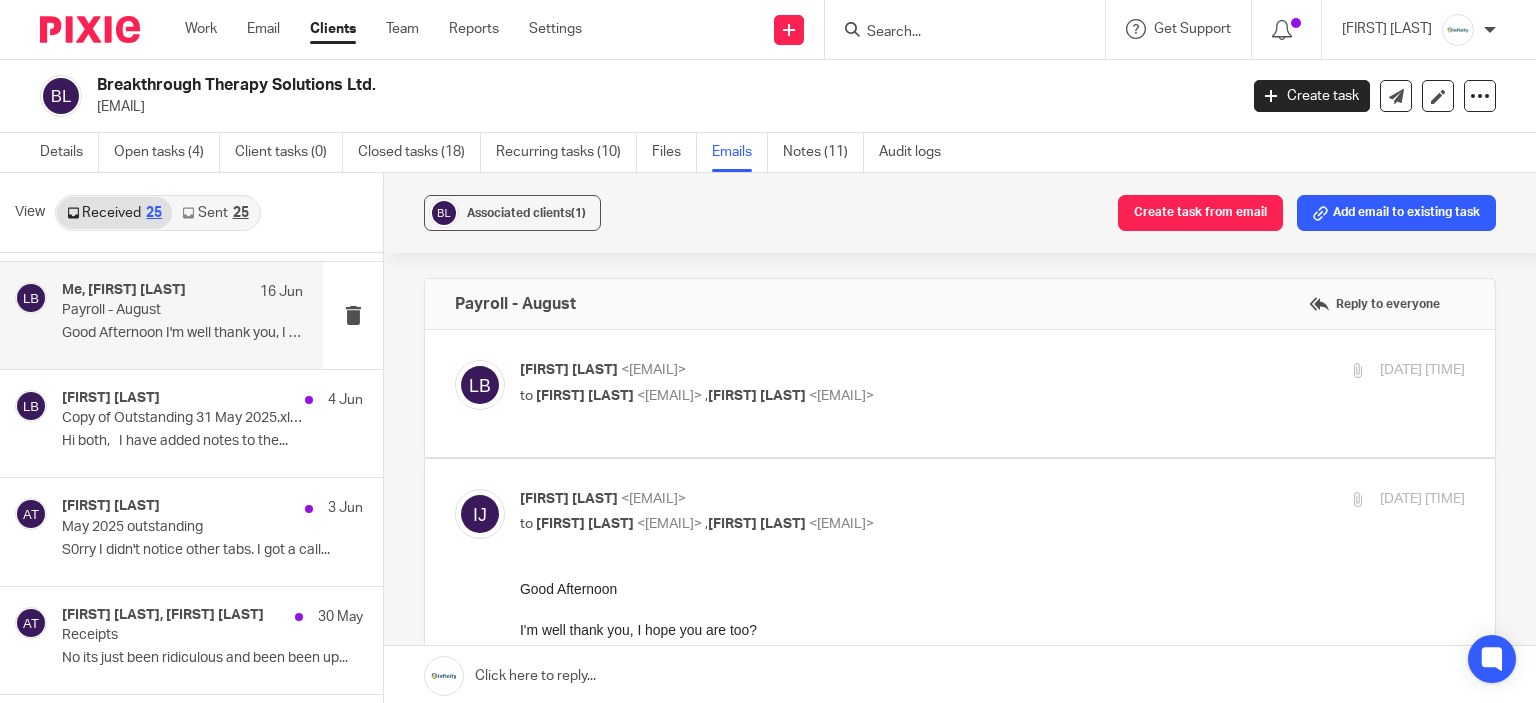 scroll, scrollTop: 0, scrollLeft: 0, axis: both 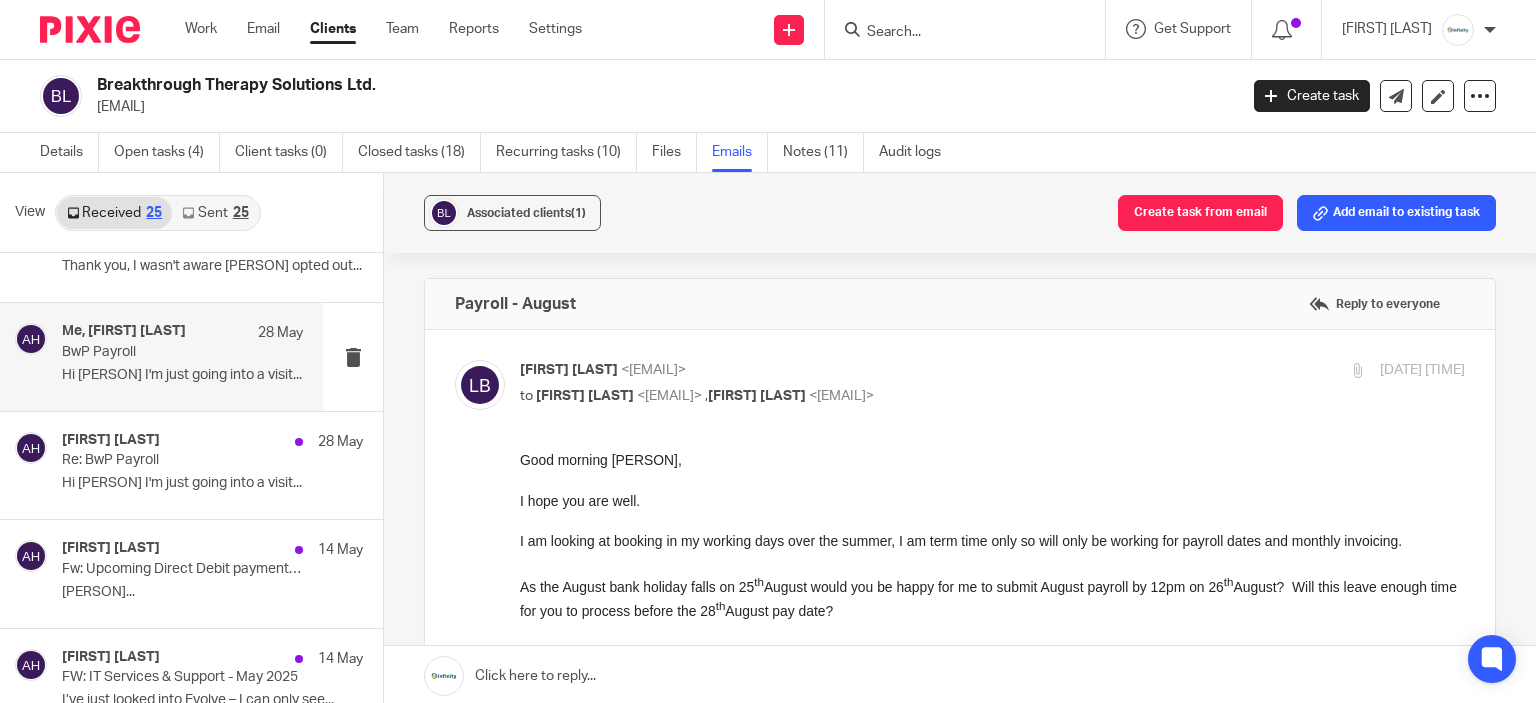 click on "BwP Payroll" at bounding box center (158, 352) 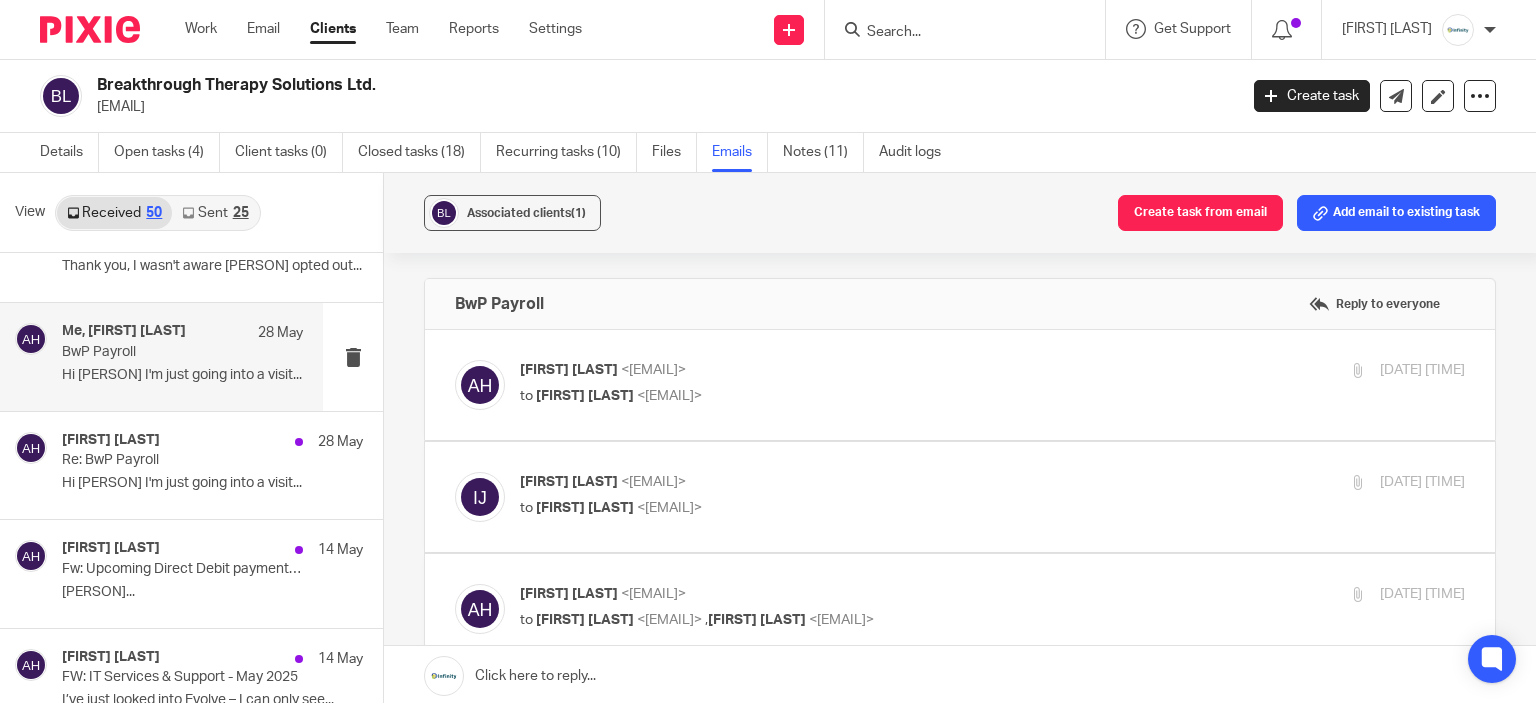 scroll, scrollTop: 0, scrollLeft: 0, axis: both 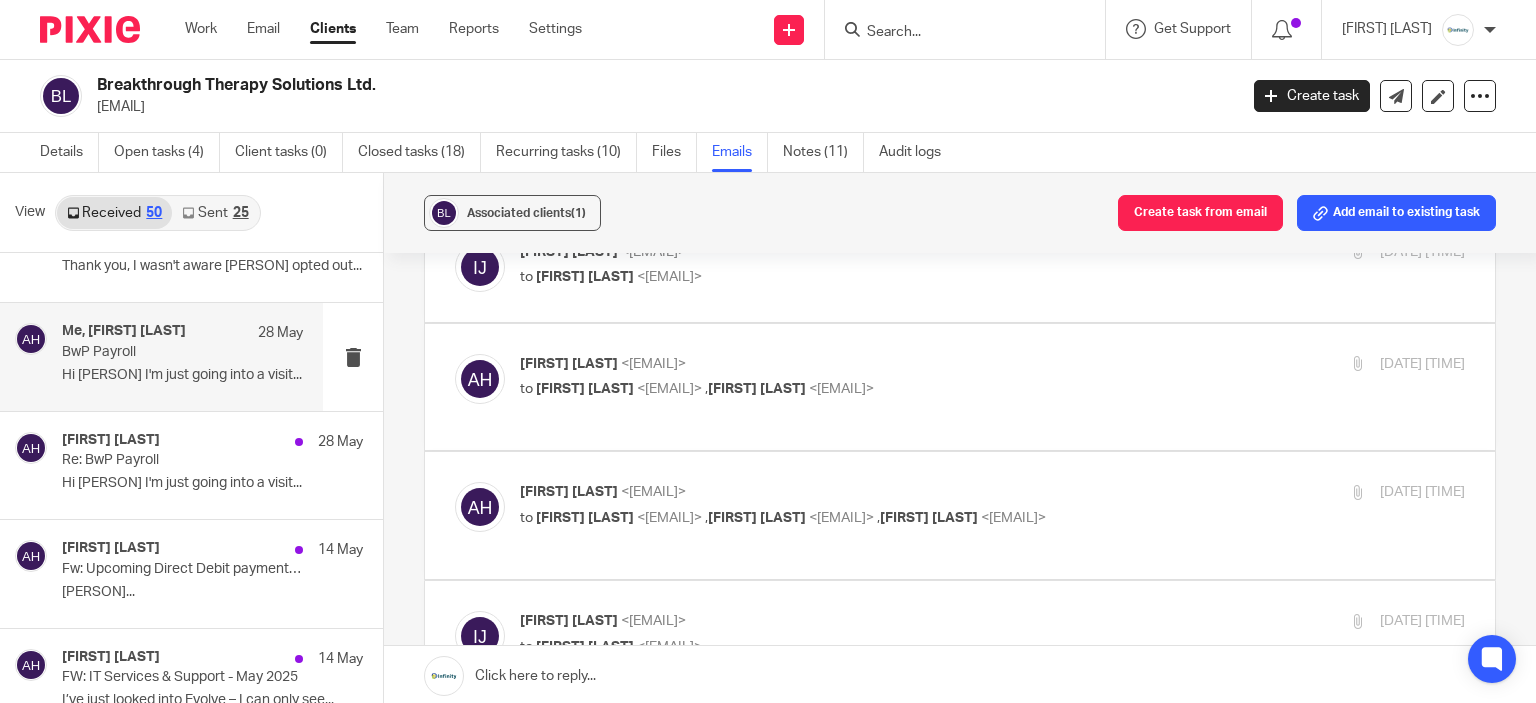 click on "Alison Harrod
<alison@burstingwithpotential.co.uk>" at bounding box center (835, 492) 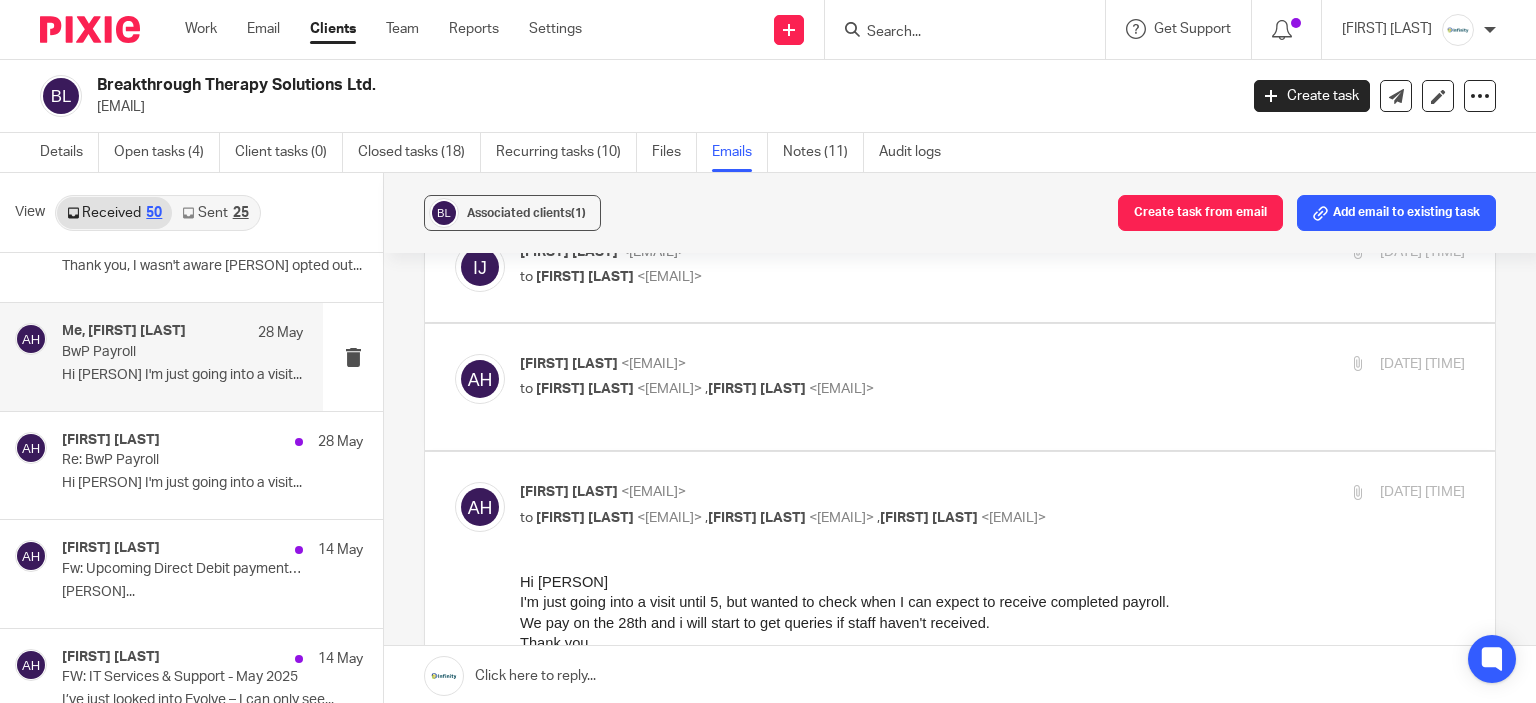 scroll, scrollTop: 0, scrollLeft: 0, axis: both 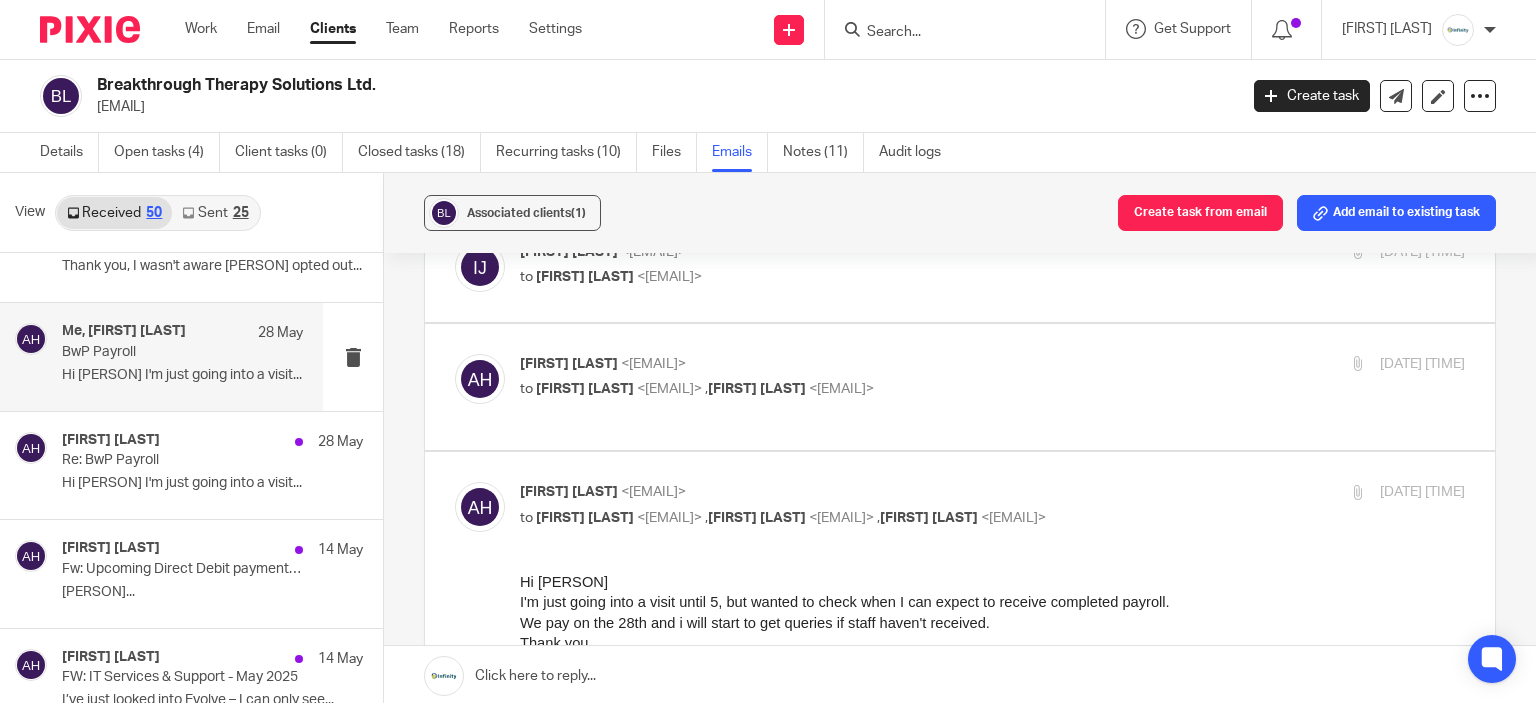 click on "28 May 2025 12:39am" at bounding box center [1307, 364] 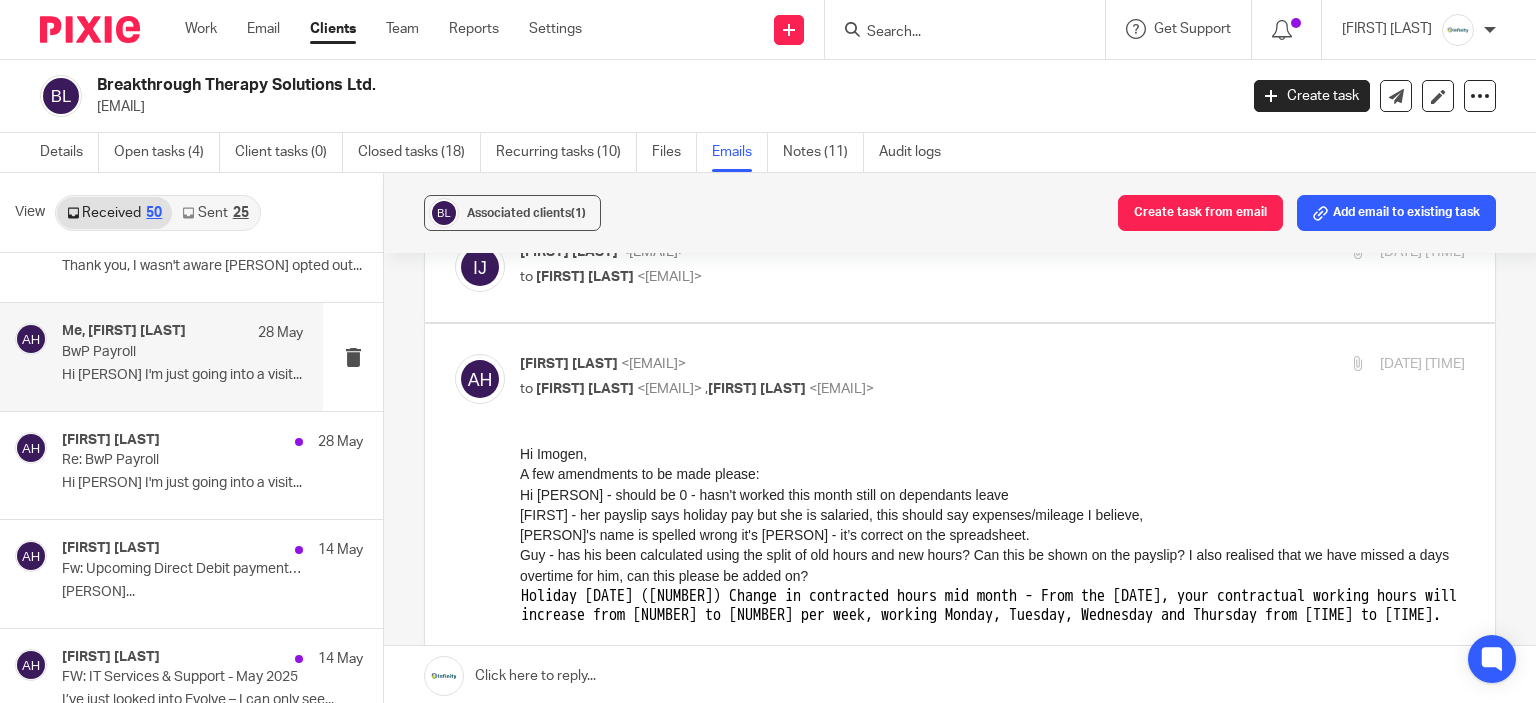 scroll, scrollTop: 0, scrollLeft: 0, axis: both 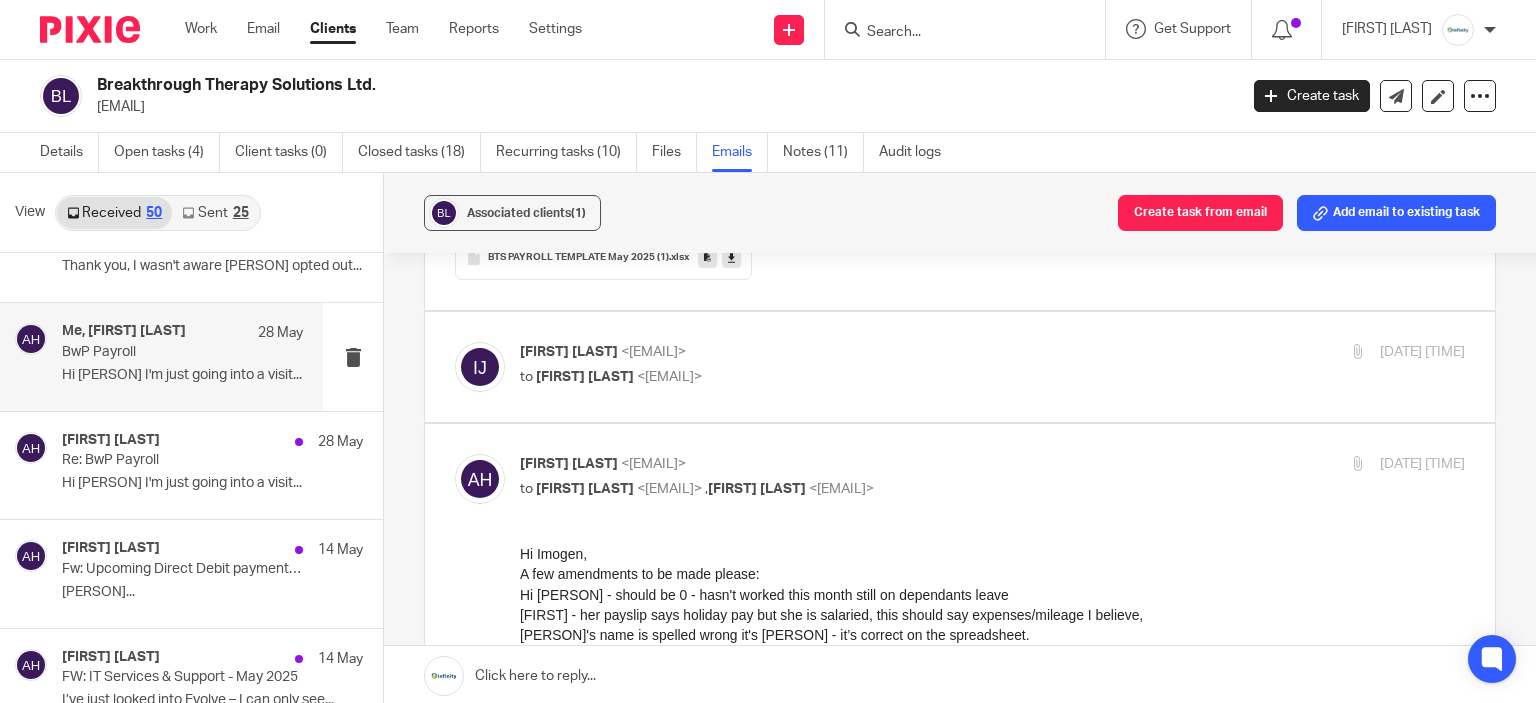 click on "Imogen Jarvis
<imogen@infinity-accounting.co.uk>   to
Alison Harrod
<alison@burstingwithpotential.co.uk>       27 May 2025 4:55pm" at bounding box center (992, 367) 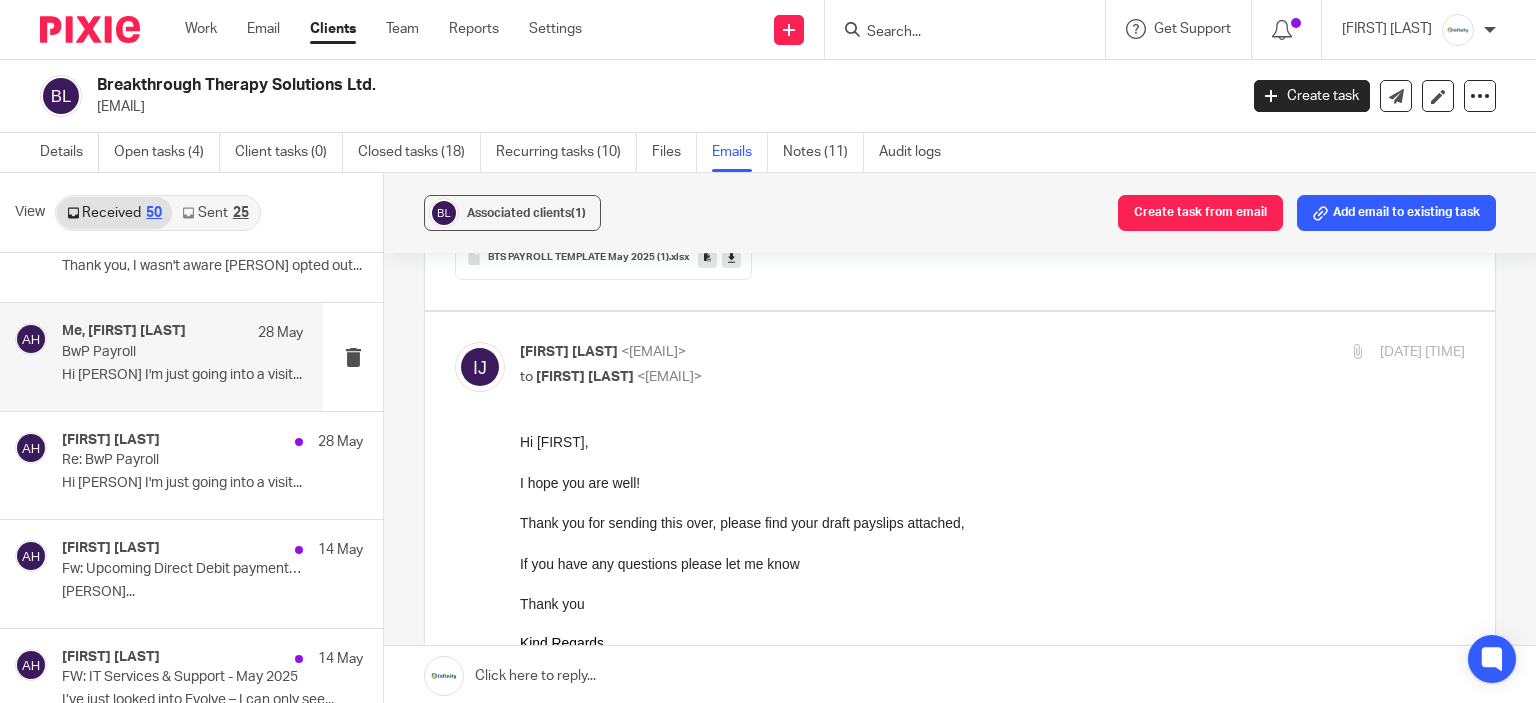 scroll, scrollTop: 0, scrollLeft: 0, axis: both 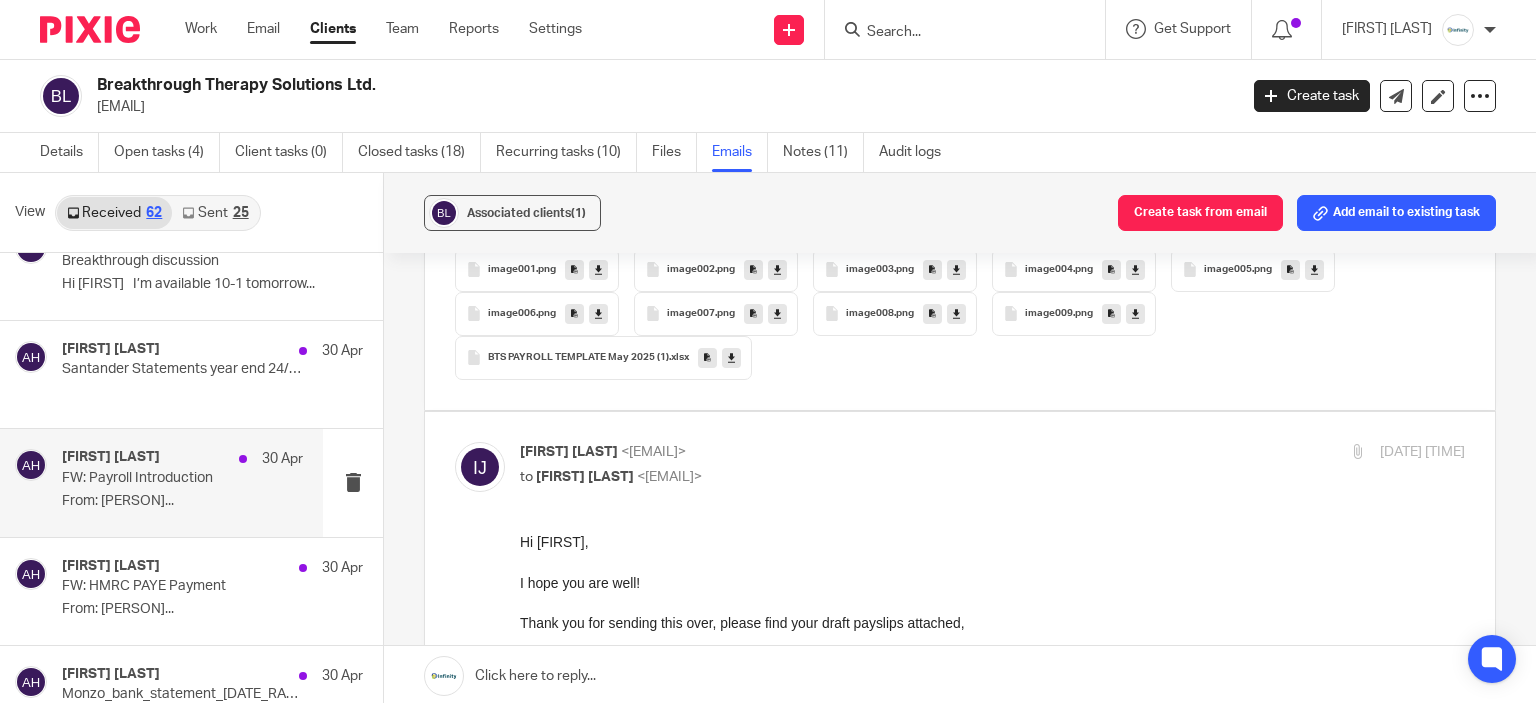 click on "Alison Harrod
30 Apr   FW: Payroll Introduction             From: Imogen Jarvis..." at bounding box center (182, 482) 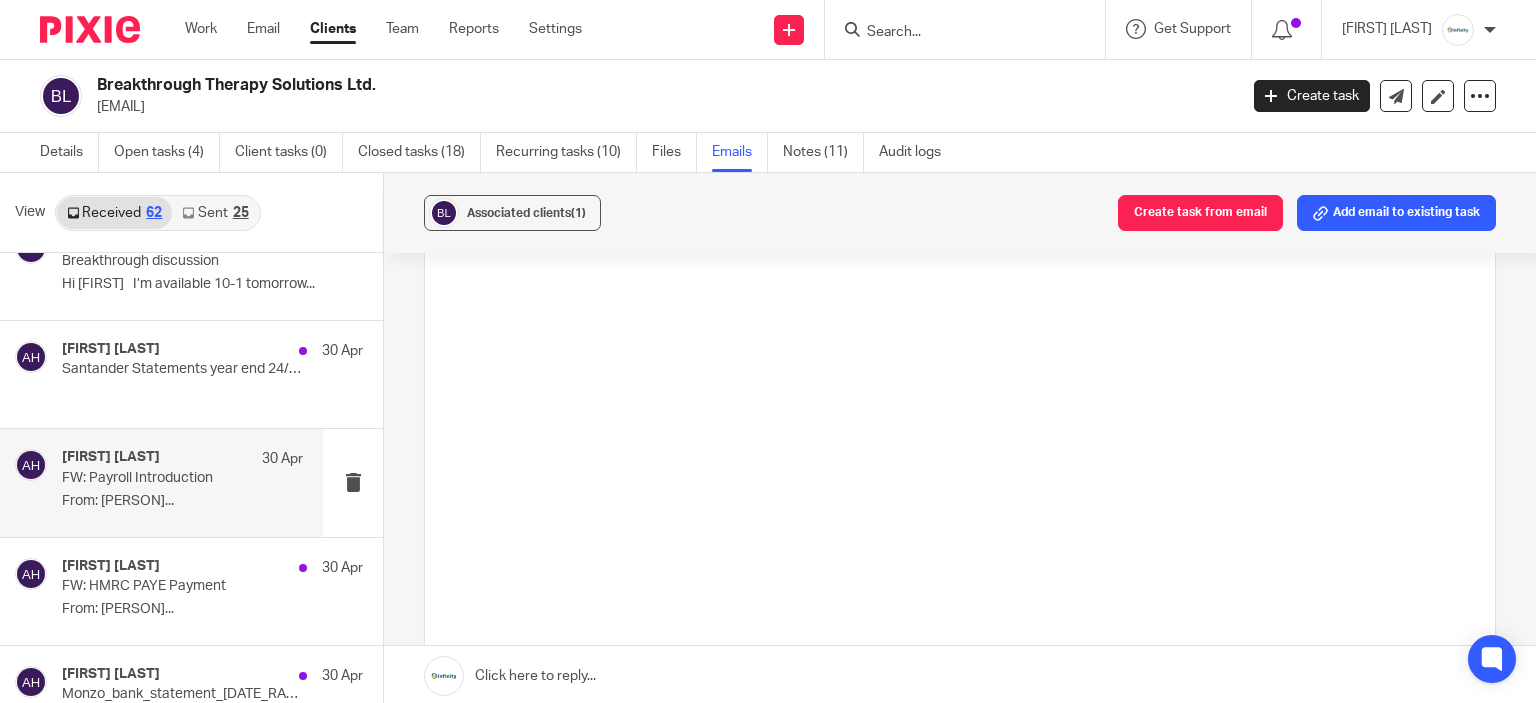 scroll, scrollTop: 0, scrollLeft: 0, axis: both 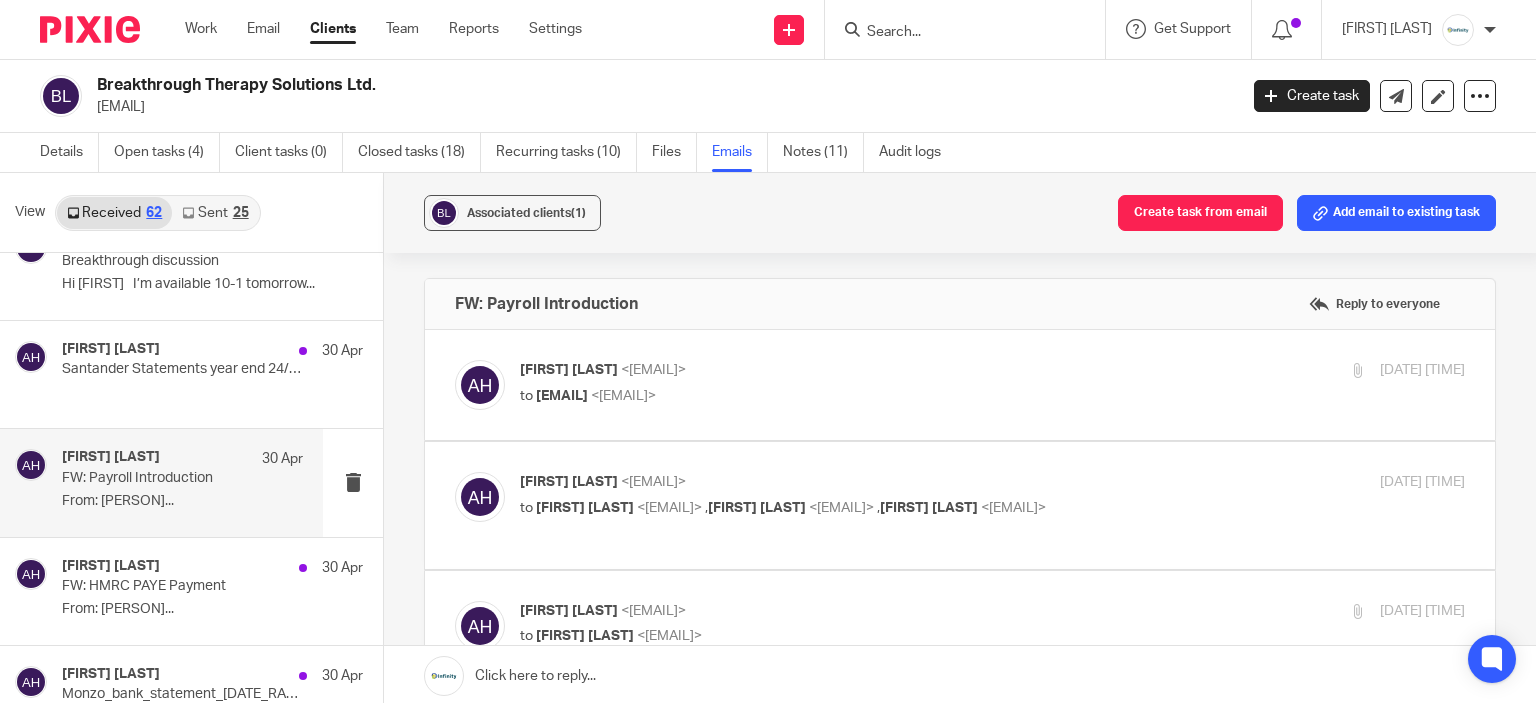 click on "Alison Harrod
<alison@breakthroughtherapysolutions.co.uk>   to
Payroll@infinity-accounting.co.uk
<payroll@infinity-accounting.co.uk>       24 Apr 2025 10:54pm
Forward
Attachments       BTS PAYROLL TEMPLATE April 2025 .xlsx" at bounding box center [960, 385] 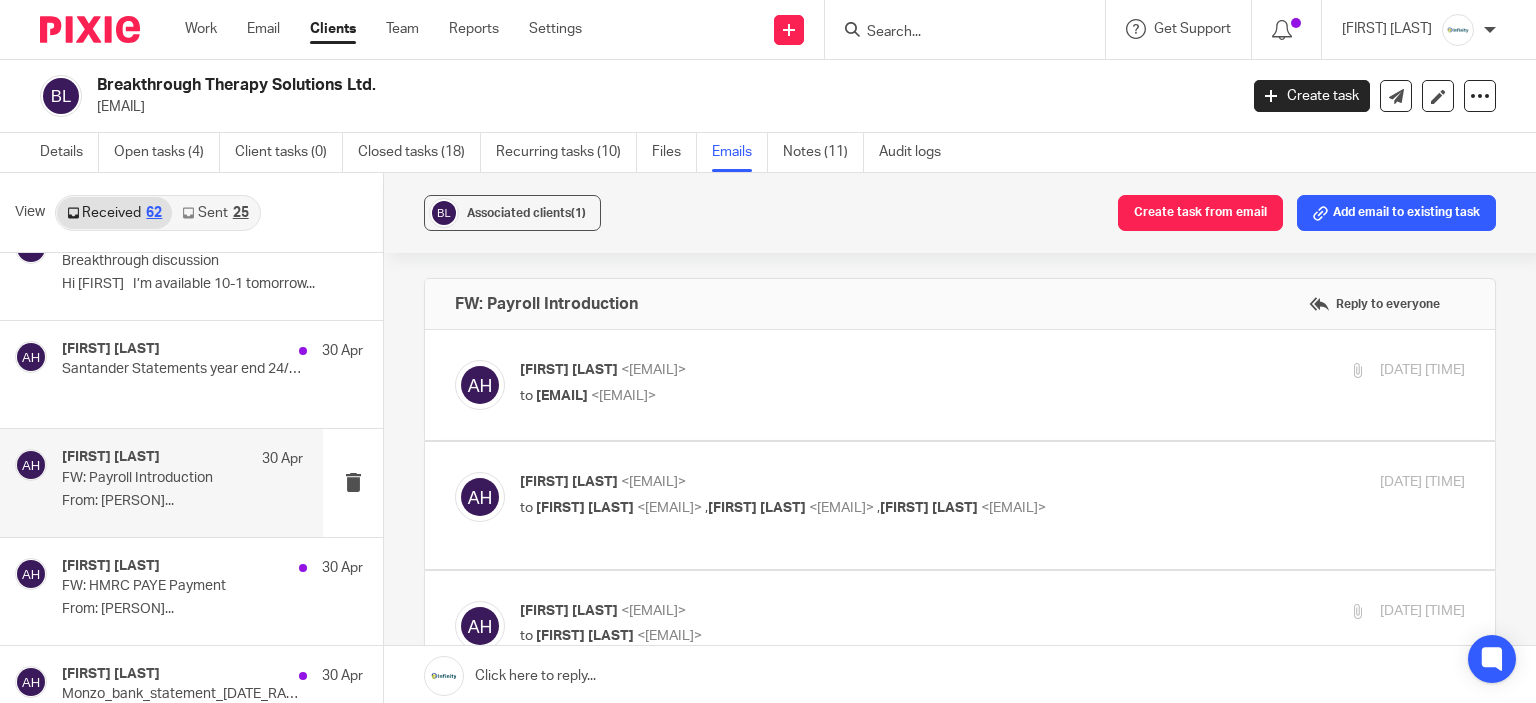 click on "to
Imogen Jarvis
<imogen@infinity-accounting.co.uk>   ,
Aimee Tamburrini
<aimee.tamburrini@cedarhouseaccounting.co.uk>   ,
Nicki Mawby
<nicki@hr-yourbusinessmatters.co.uk>" at bounding box center [835, 508] 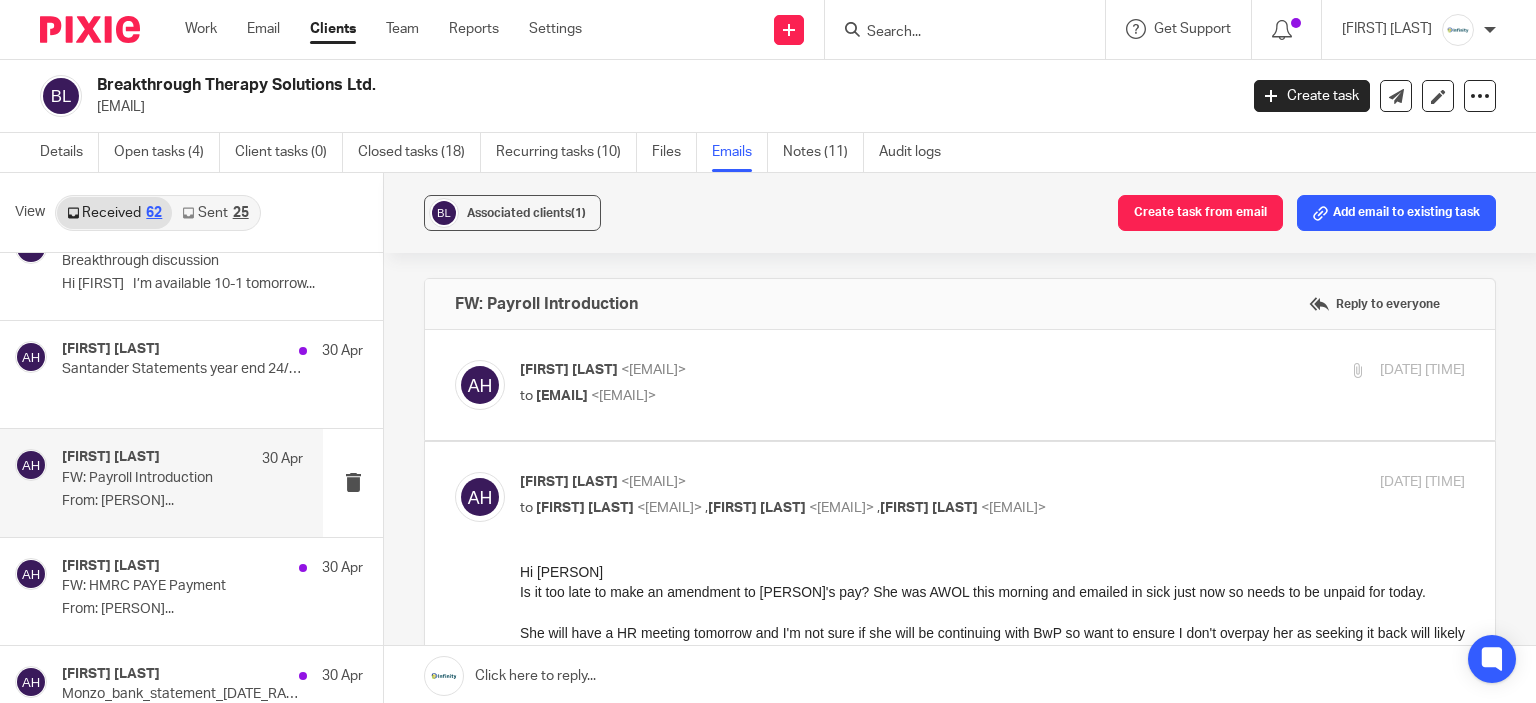 scroll, scrollTop: 0, scrollLeft: 0, axis: both 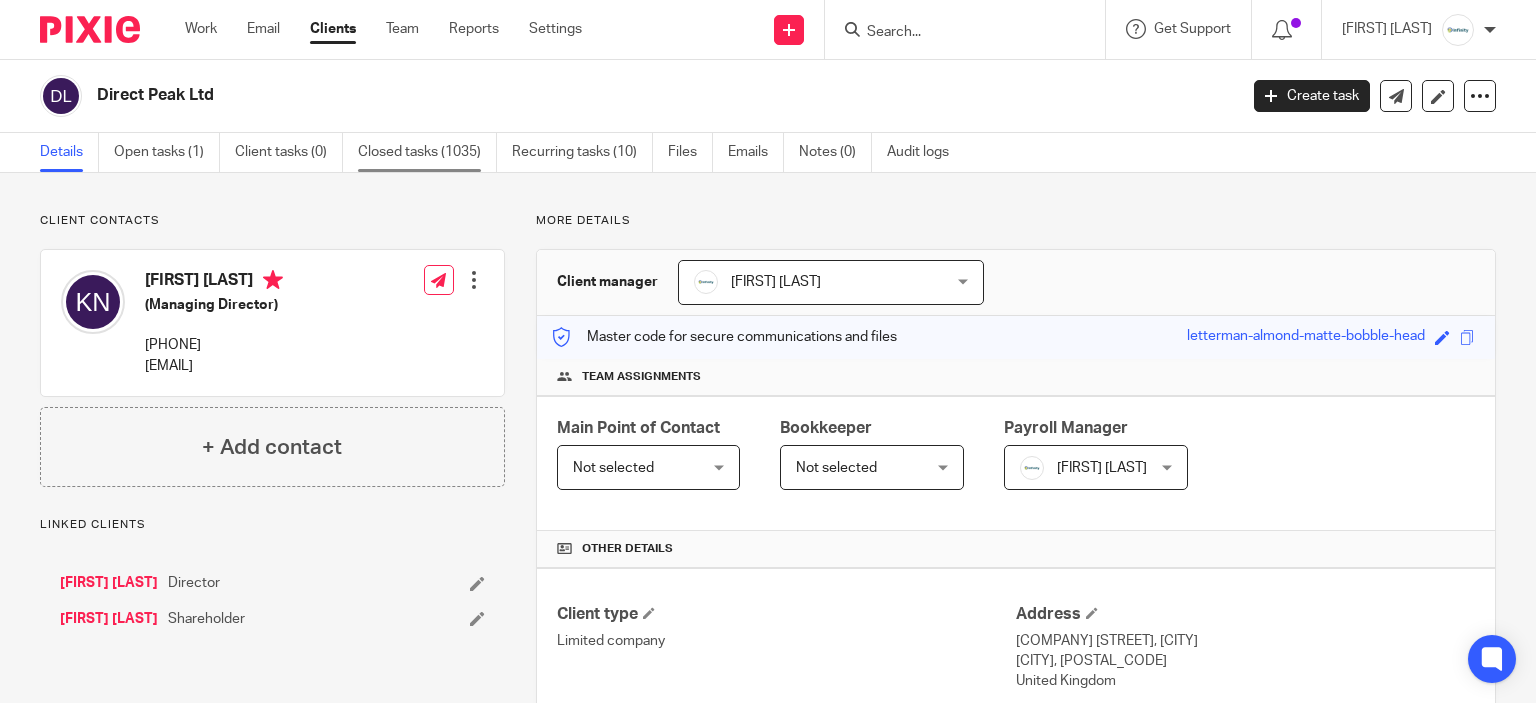 drag, startPoint x: 0, startPoint y: 0, endPoint x: 457, endPoint y: 160, distance: 484.19934 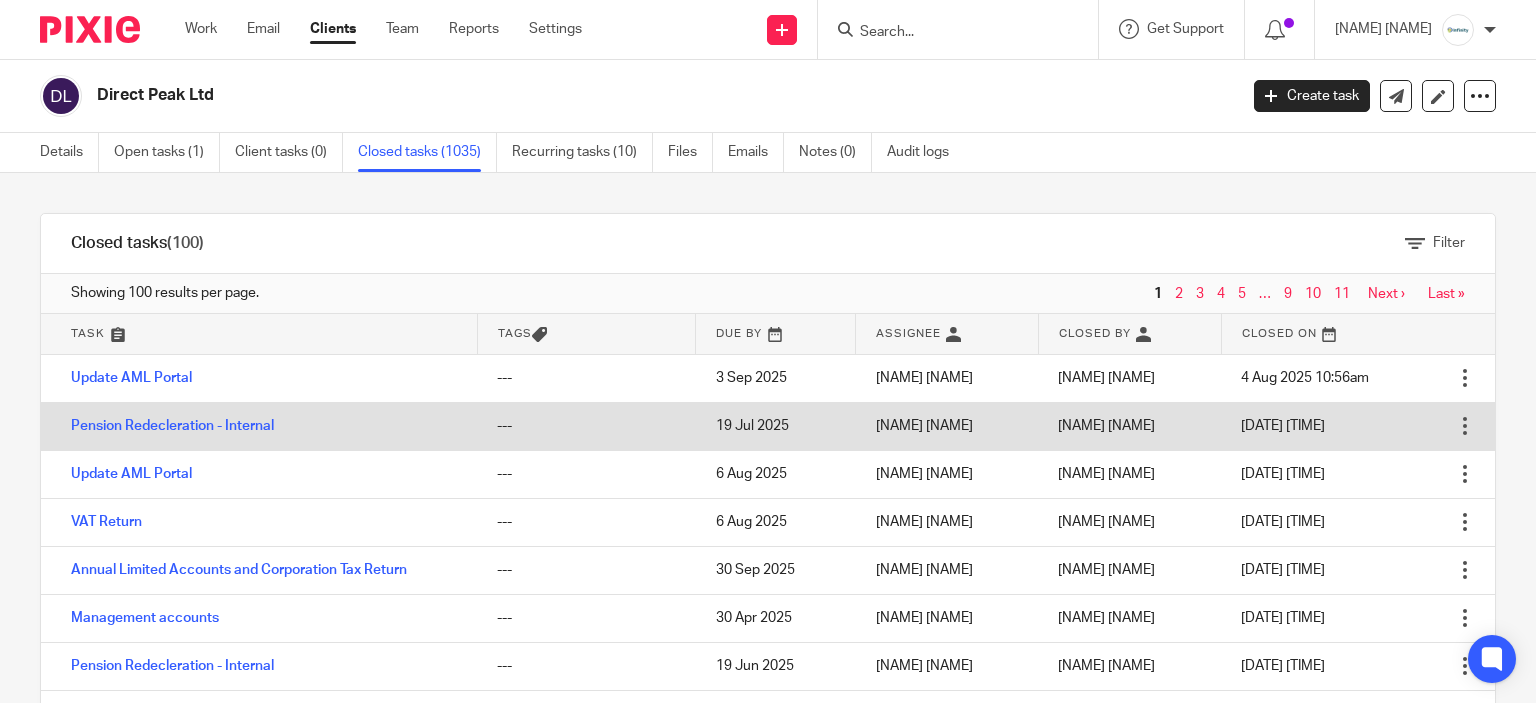 scroll, scrollTop: 0, scrollLeft: 0, axis: both 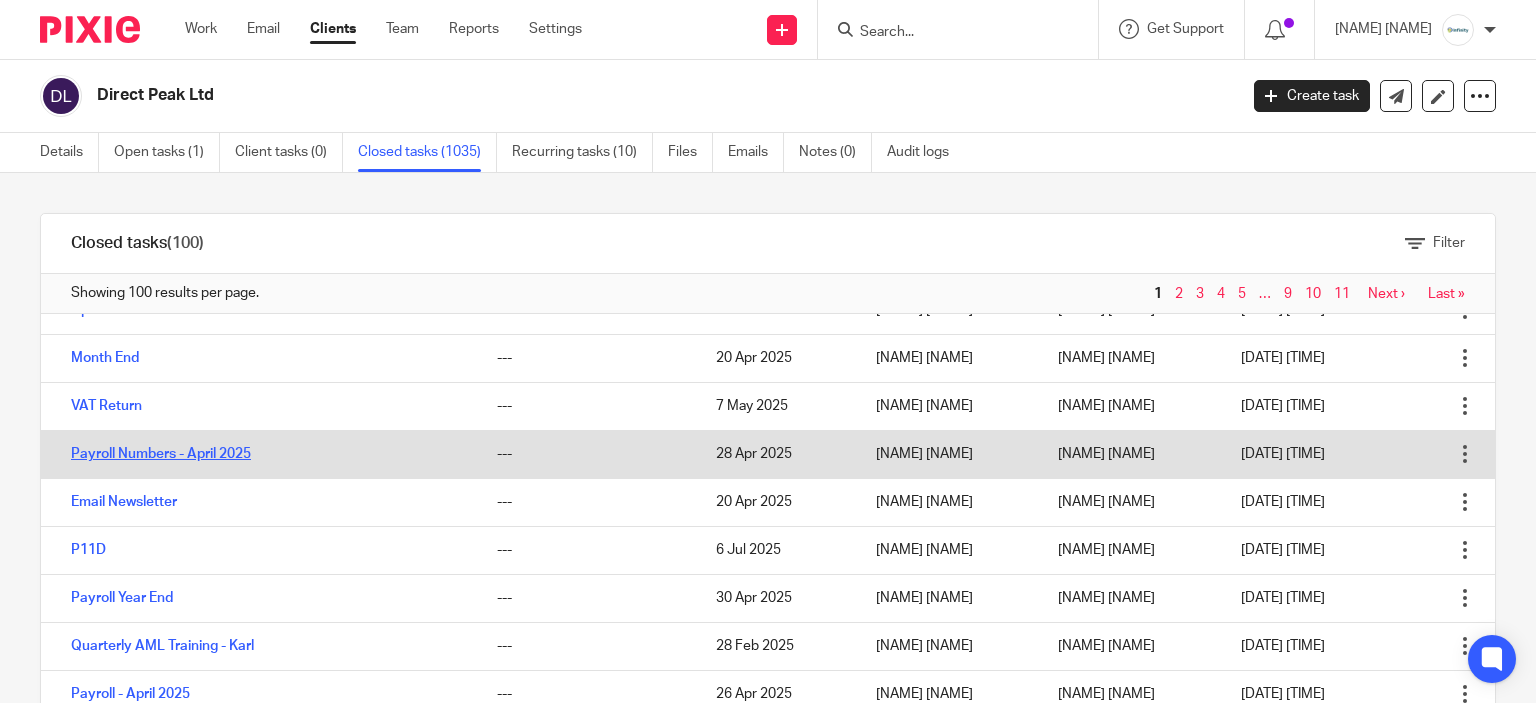 click on "Payroll Numbers - April 2025" at bounding box center [161, 454] 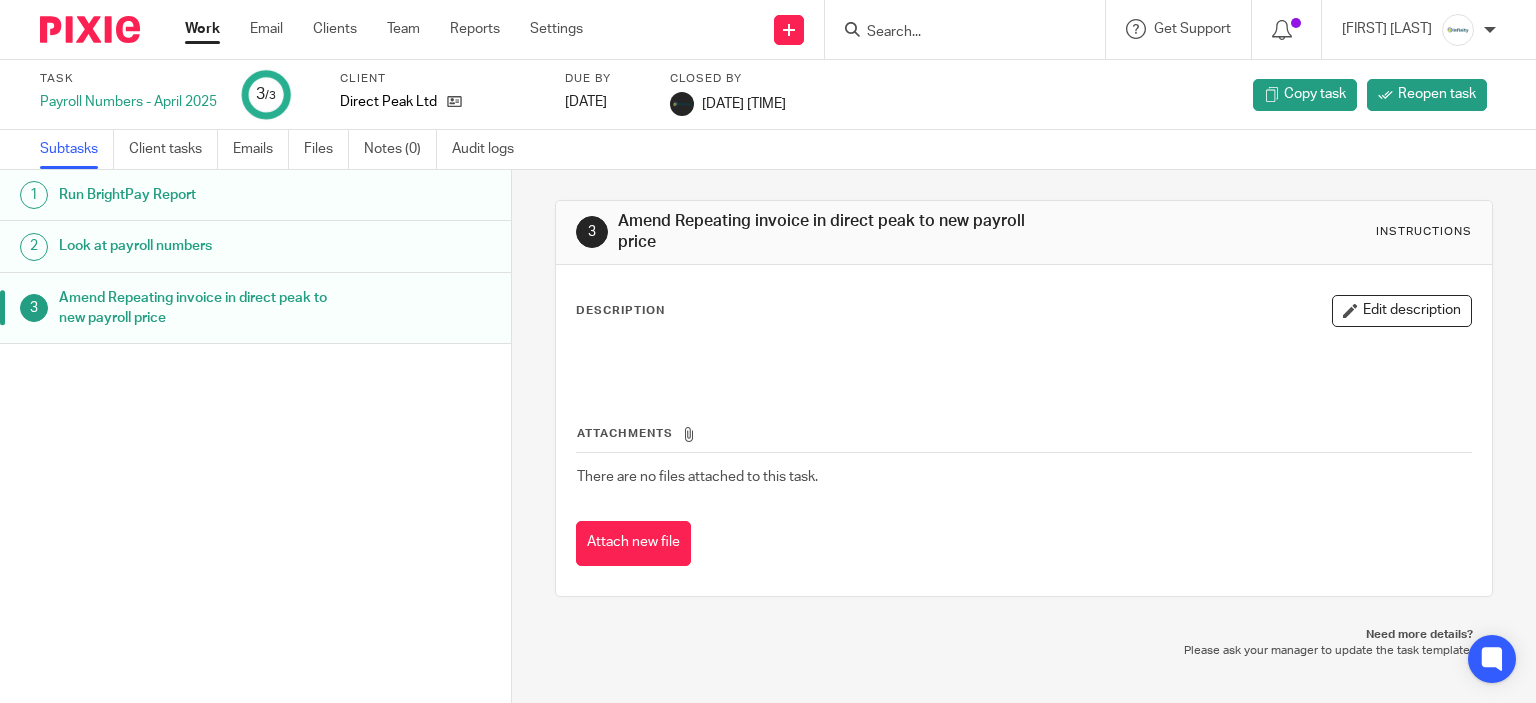 scroll, scrollTop: 0, scrollLeft: 0, axis: both 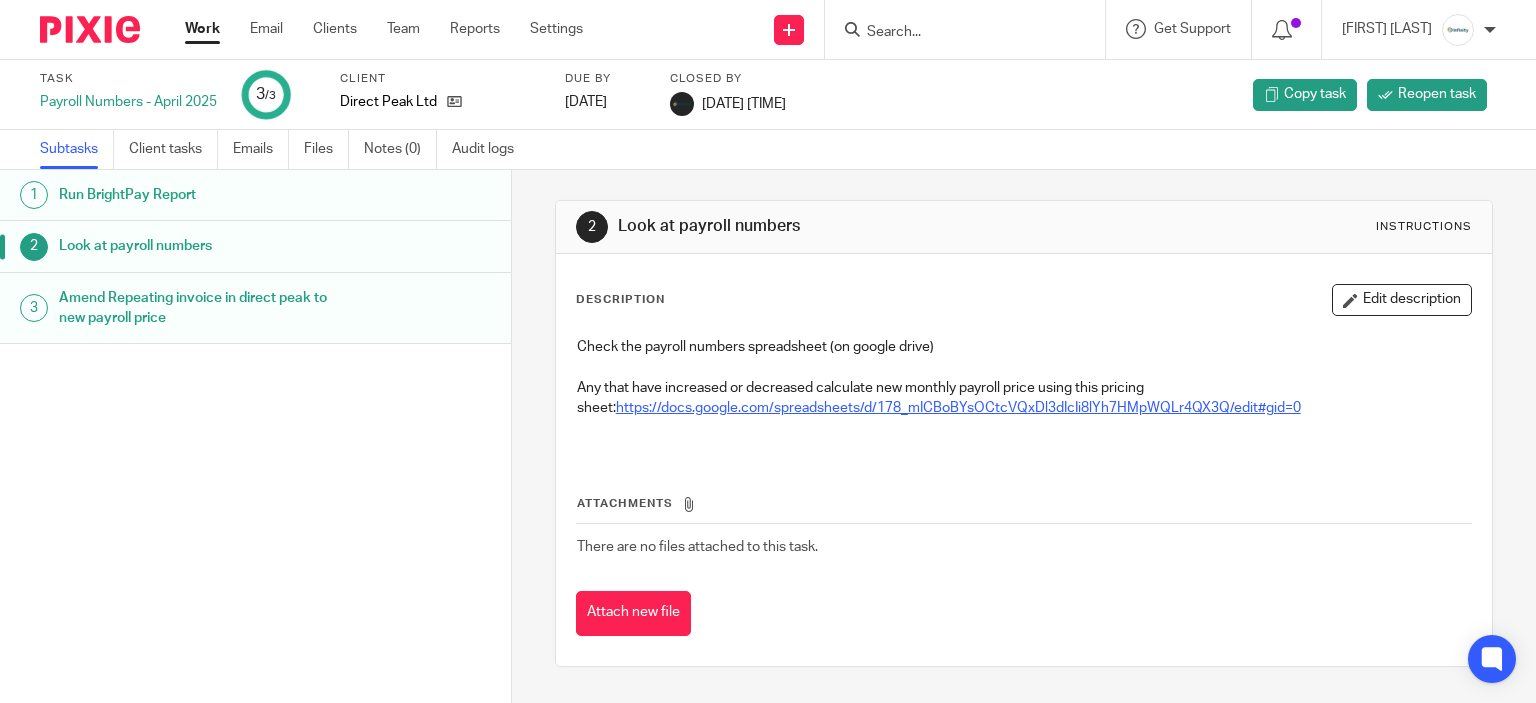 click on "https://docs.google.com/spreadsheets/d/178_mICBoBYsOCtcVQxDl3dIcIi8lYh7HMpWQLr4QX3Q/edit#gid=0" at bounding box center (958, 408) 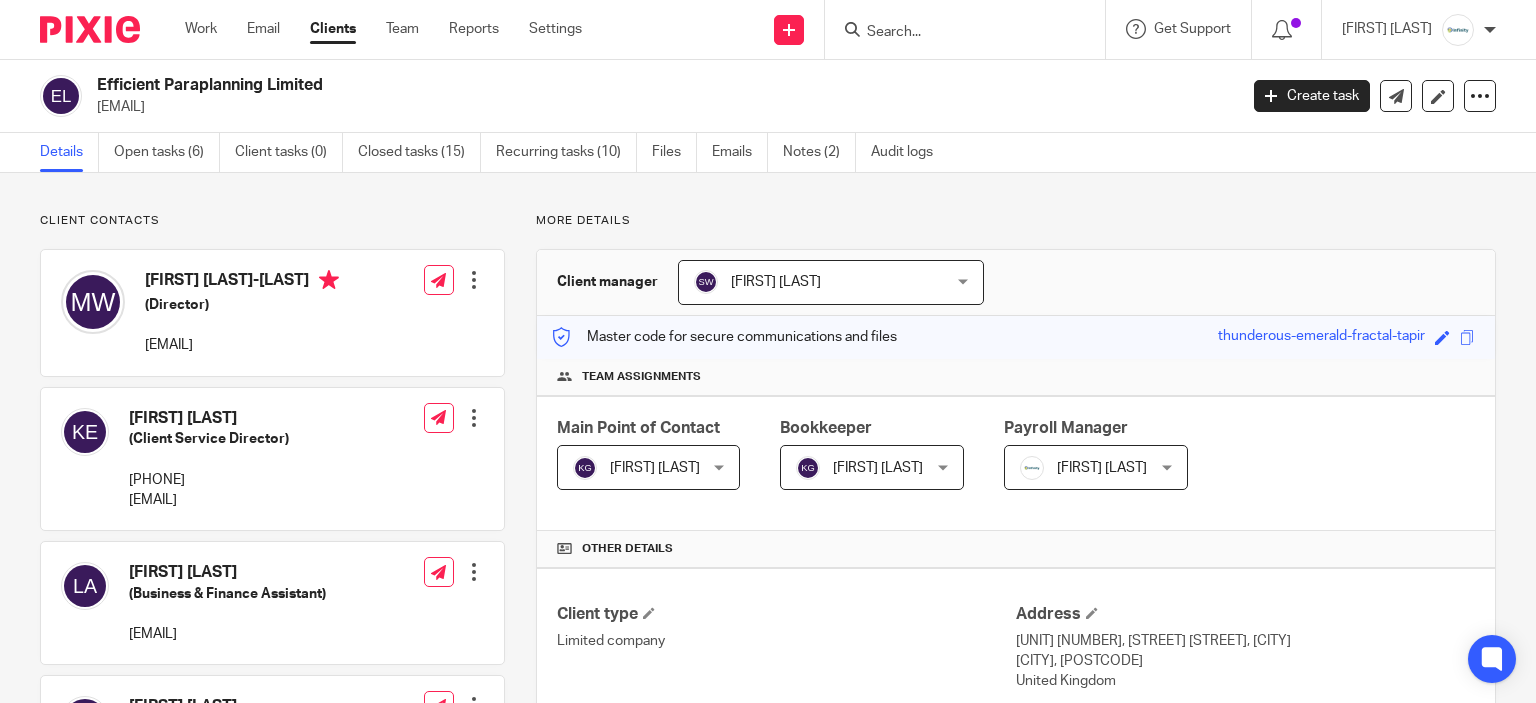 scroll, scrollTop: 0, scrollLeft: 0, axis: both 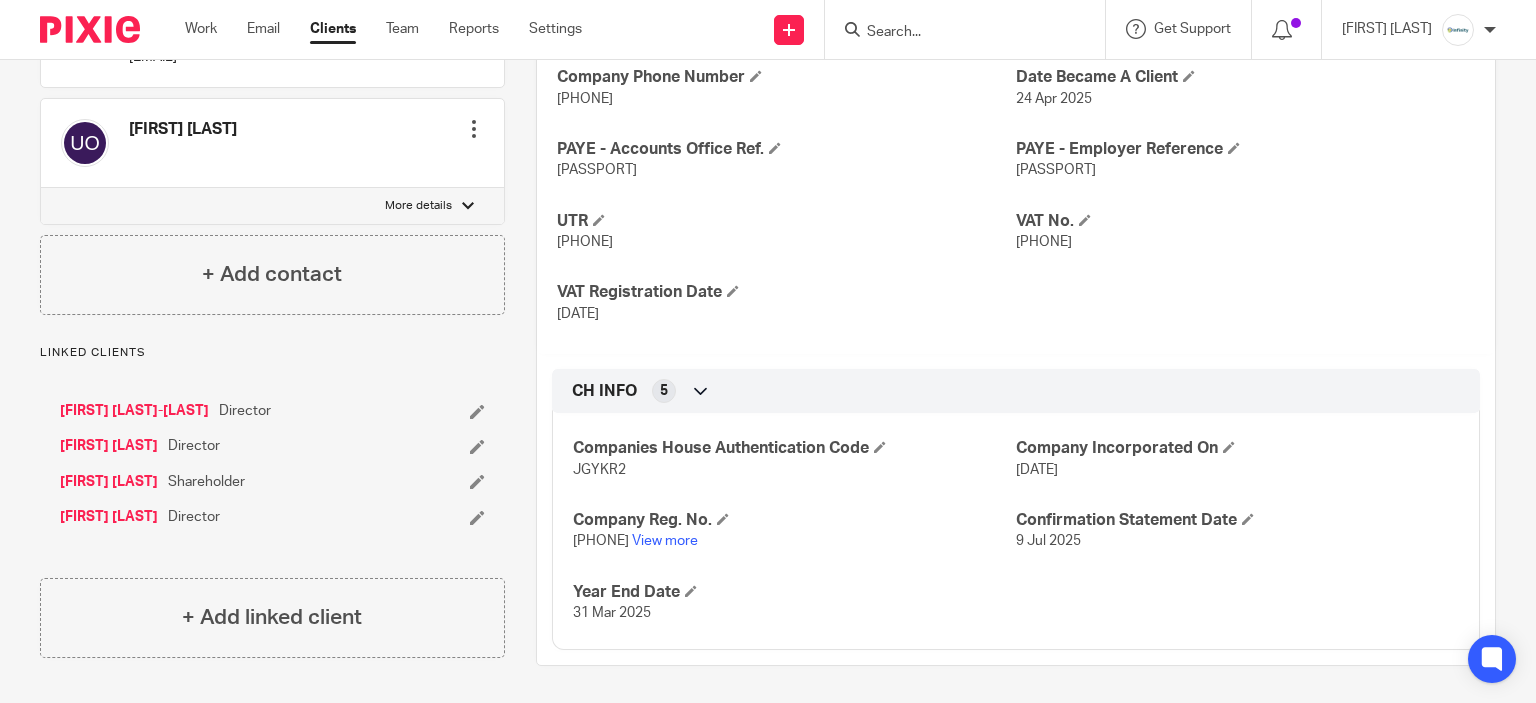 click on "Companies House Authentication Code
[CODE]
Company Incorporated On
[DATE]
Company Reg. No.
[PHONE]   View more
Confirmation Statement Date
[DATE]
Year End Date
[DATE]" at bounding box center [1016, 523] 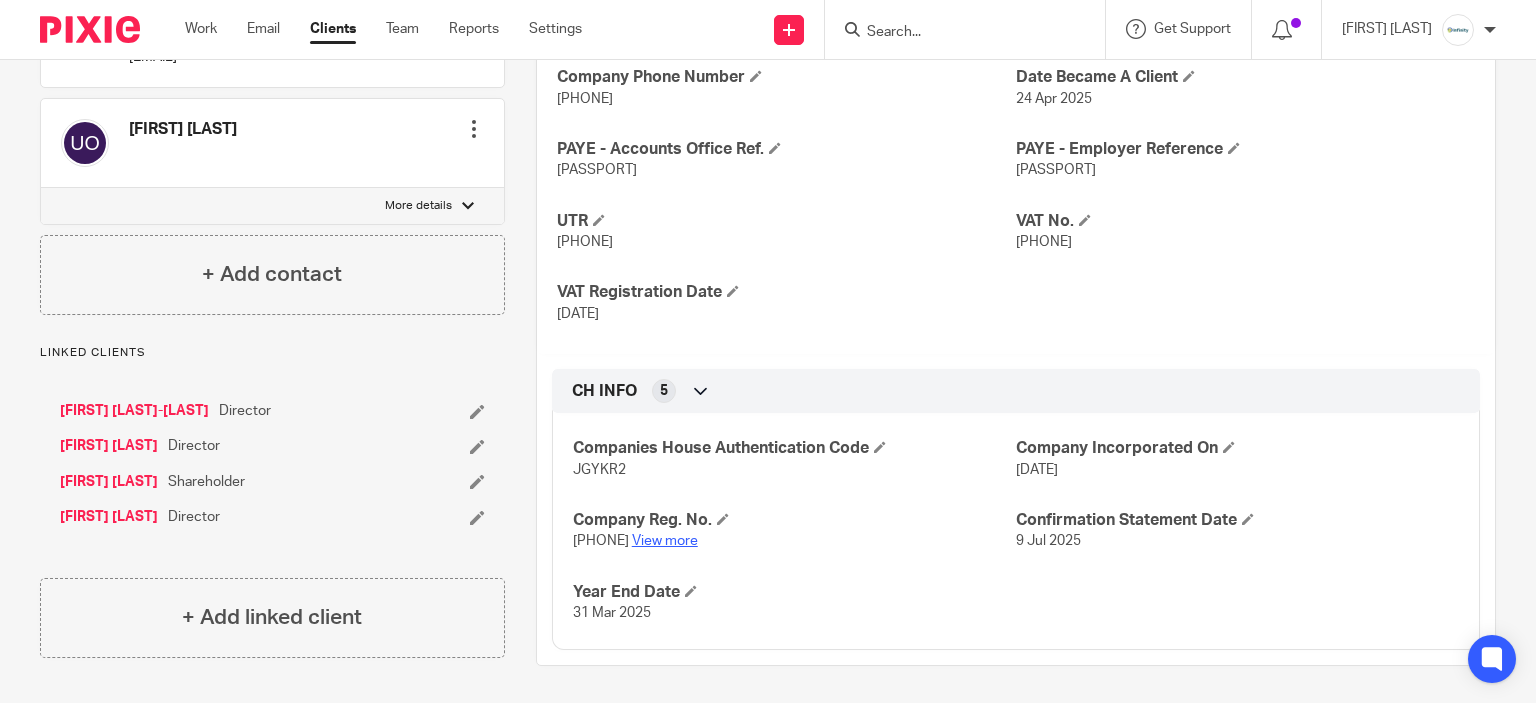click on "View more" at bounding box center [665, 541] 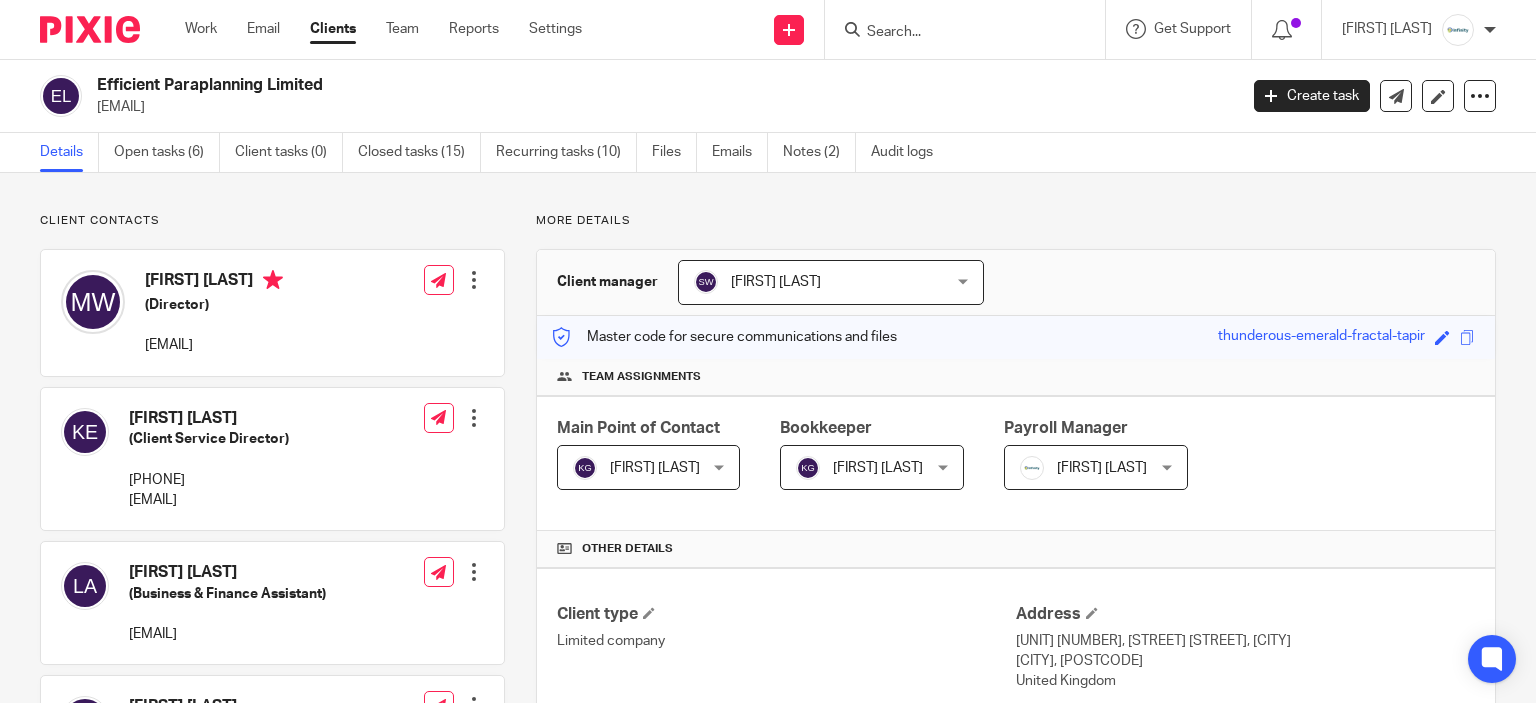 scroll, scrollTop: 0, scrollLeft: 0, axis: both 